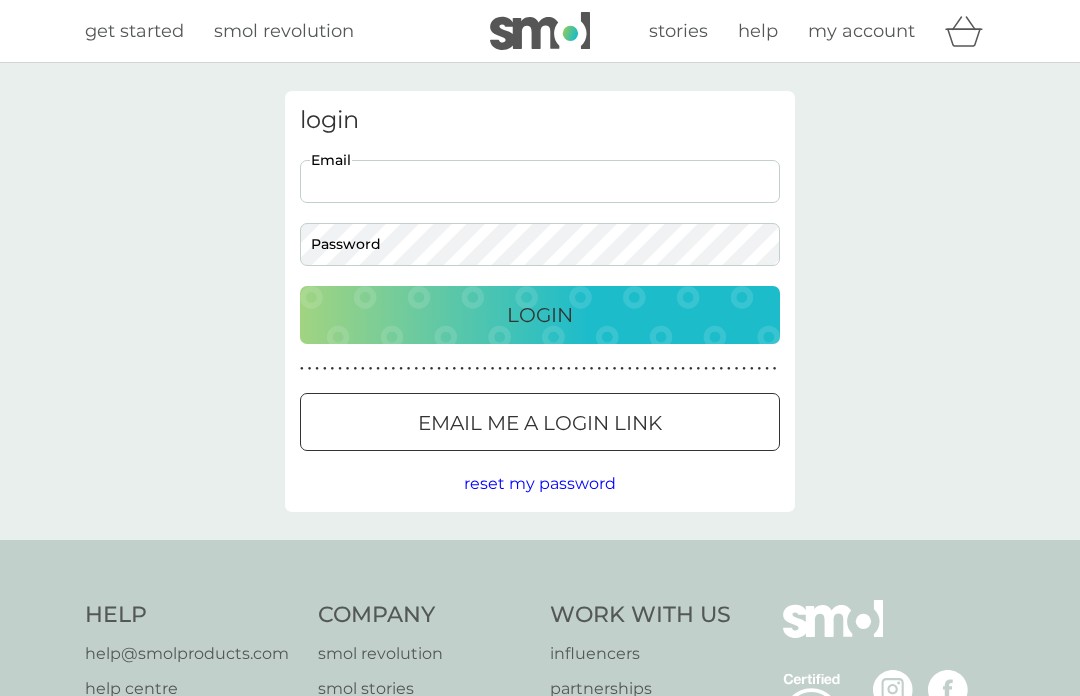 scroll, scrollTop: 0, scrollLeft: 0, axis: both 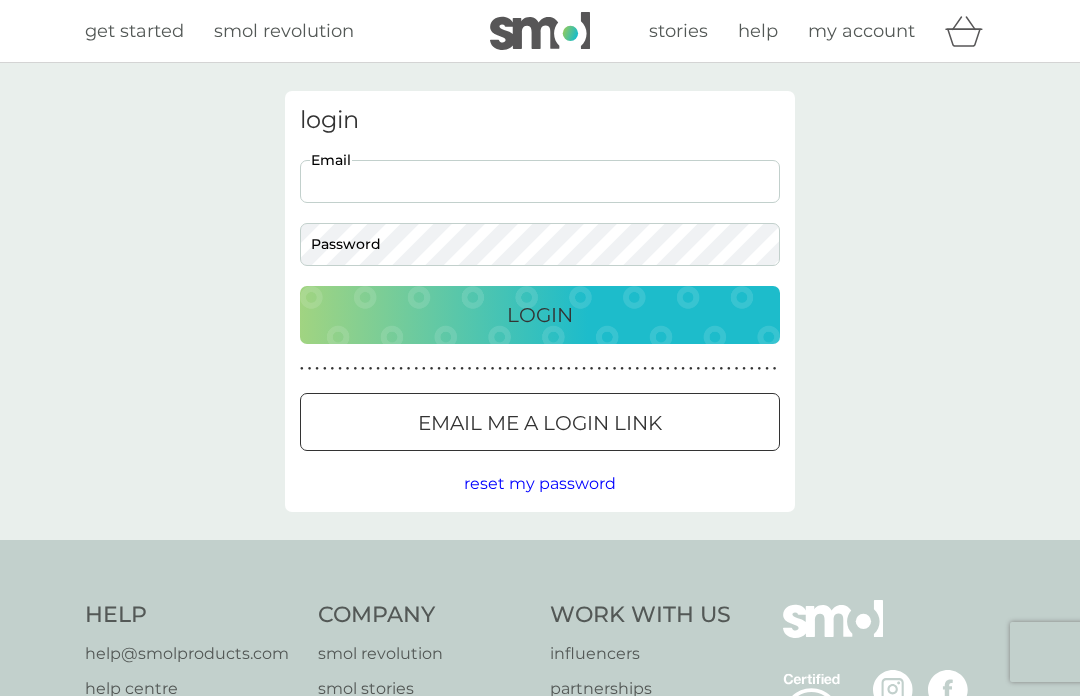 type on "[EMAIL]" 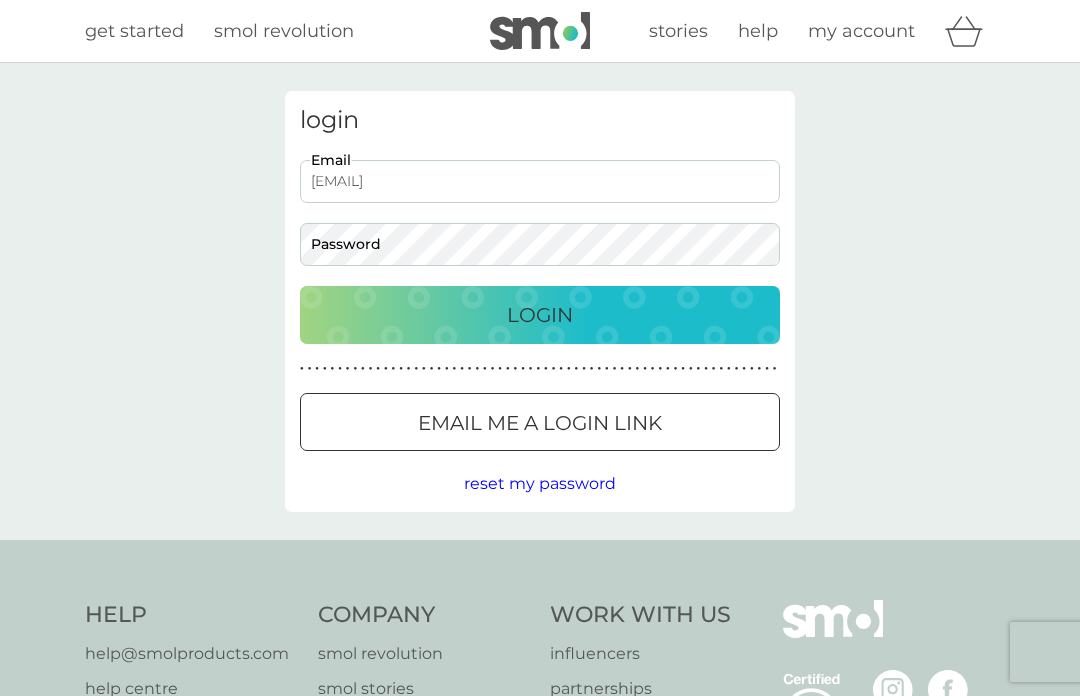 click on "Login" at bounding box center [540, 315] 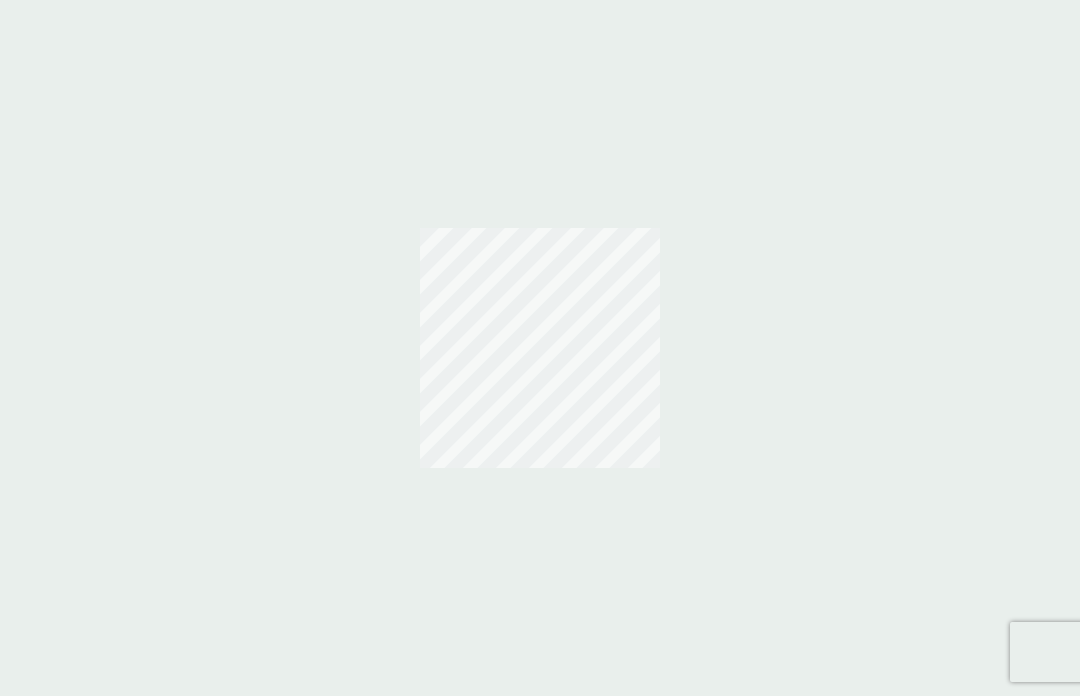 scroll, scrollTop: 0, scrollLeft: 0, axis: both 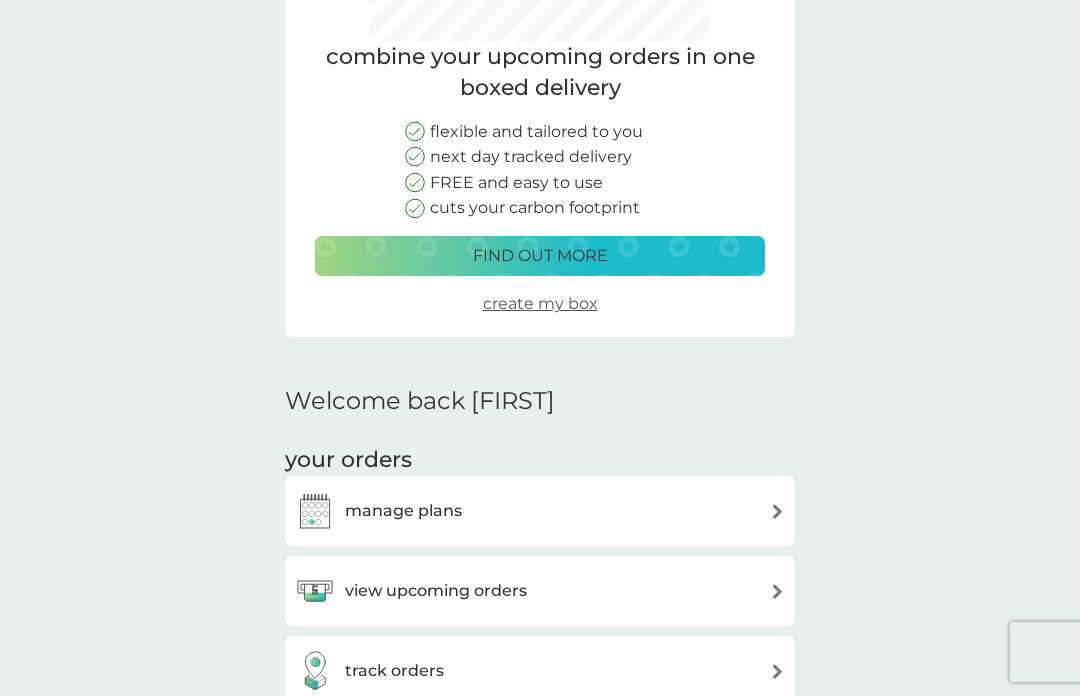 click at bounding box center (315, 511) 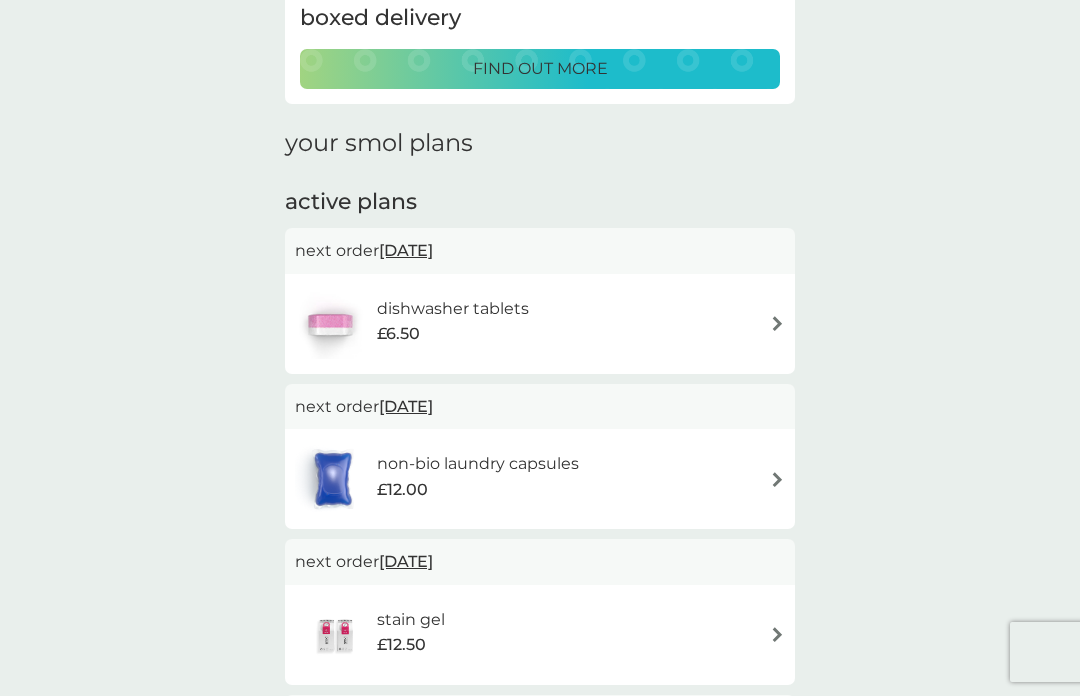 scroll, scrollTop: 0, scrollLeft: 0, axis: both 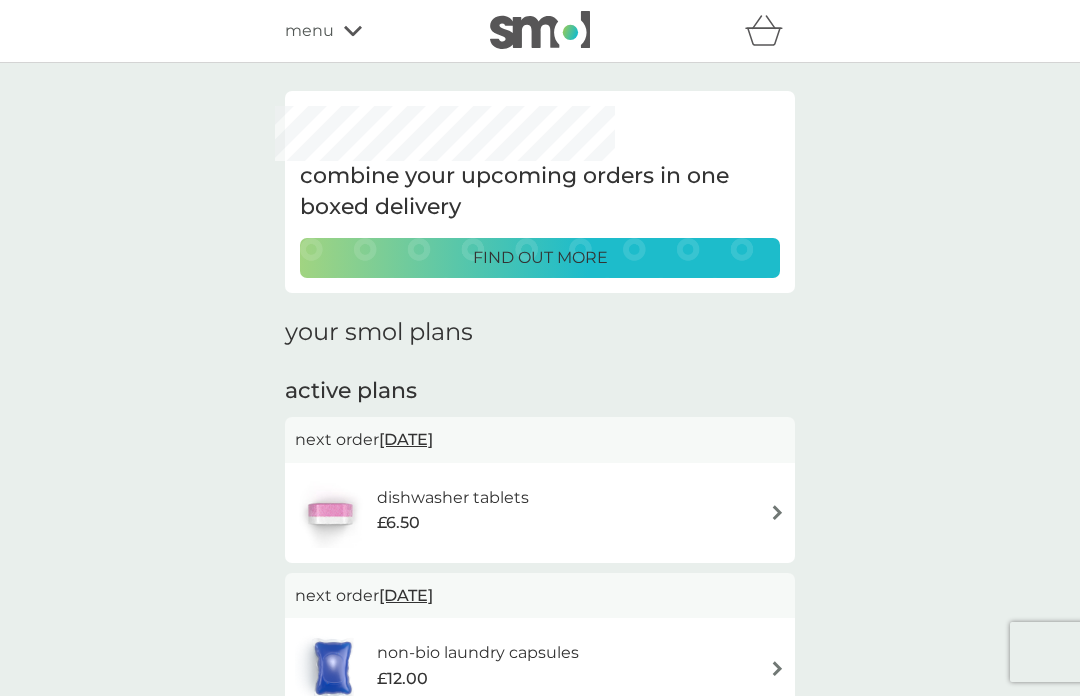 click at bounding box center [333, 668] 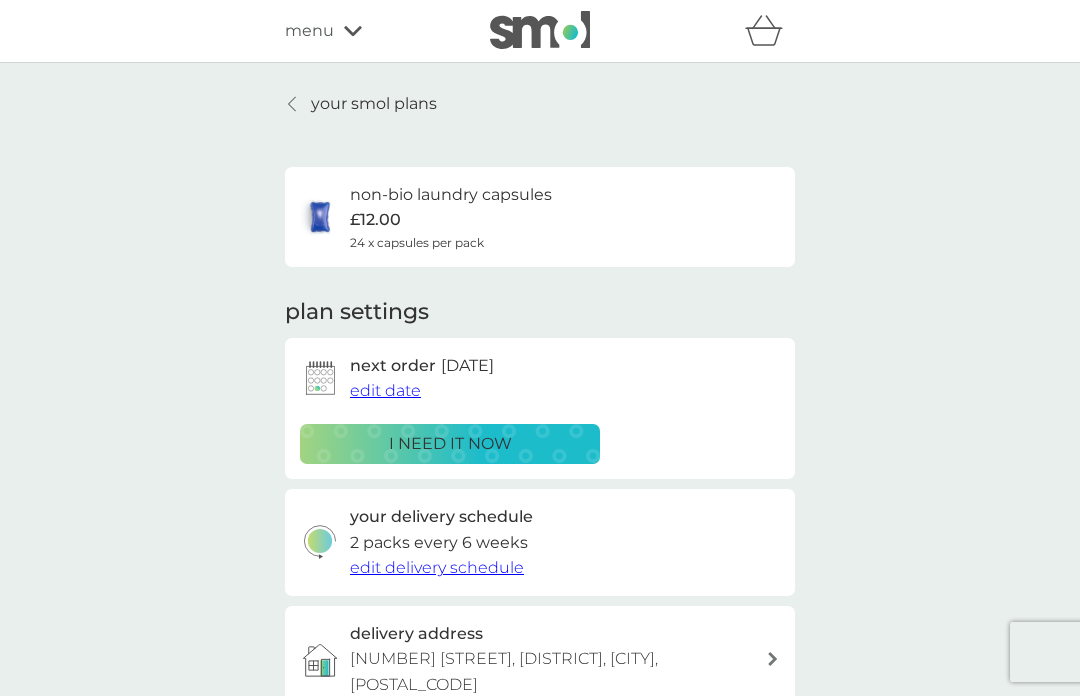 click on "i need it now" at bounding box center (450, 444) 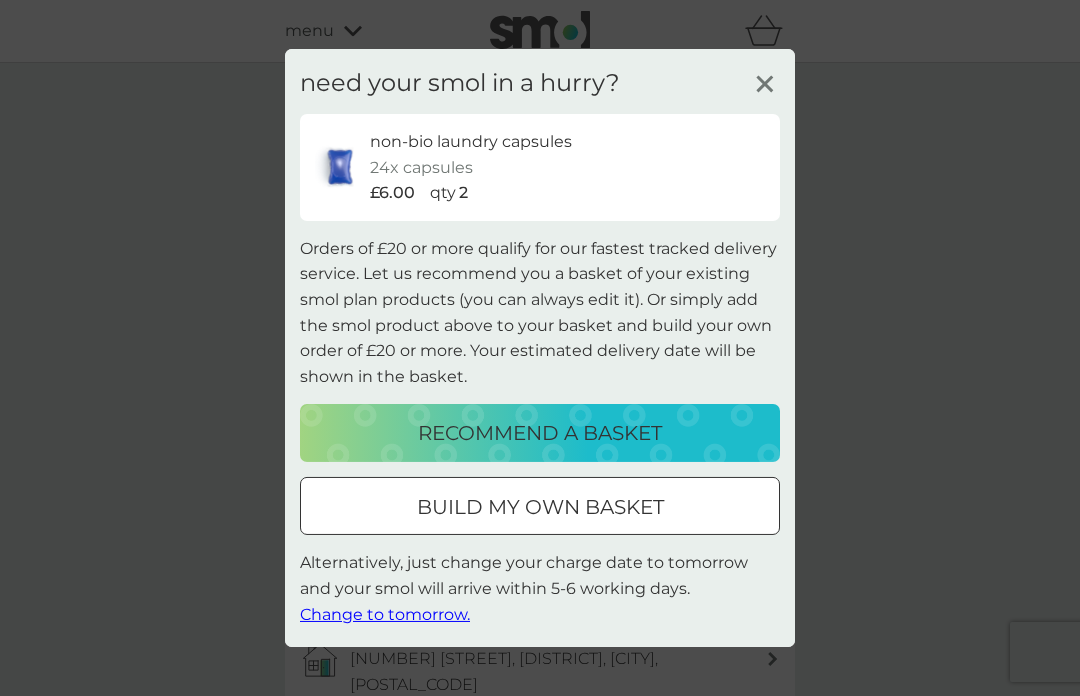 click on "build my own basket" at bounding box center (540, 507) 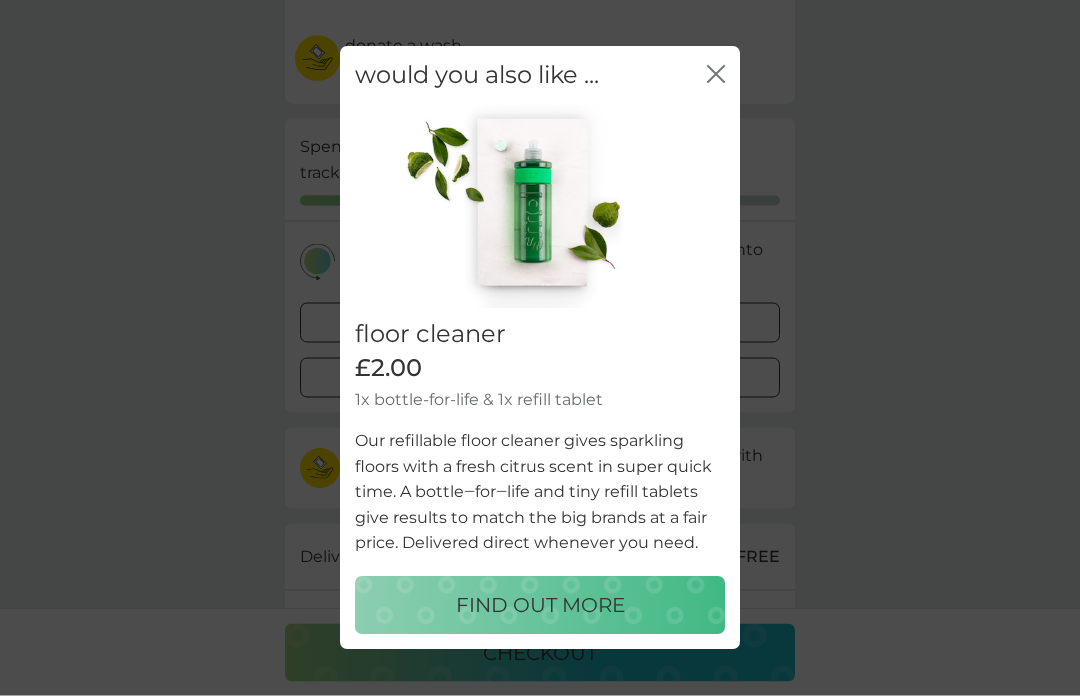 scroll, scrollTop: 285, scrollLeft: 0, axis: vertical 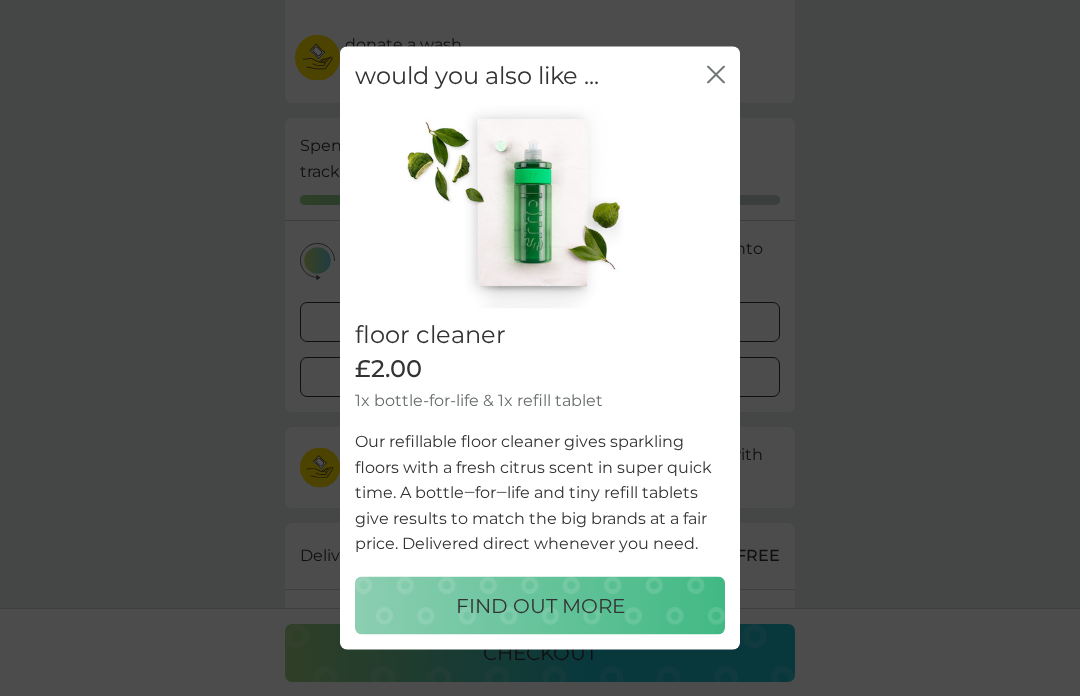 click 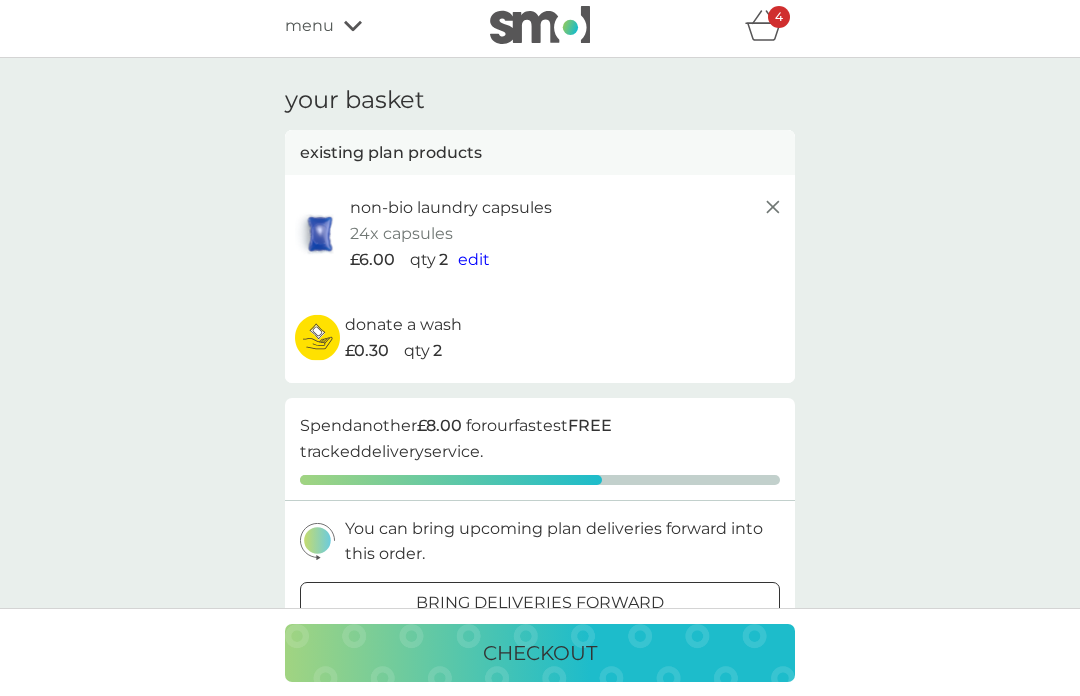 scroll, scrollTop: 0, scrollLeft: 0, axis: both 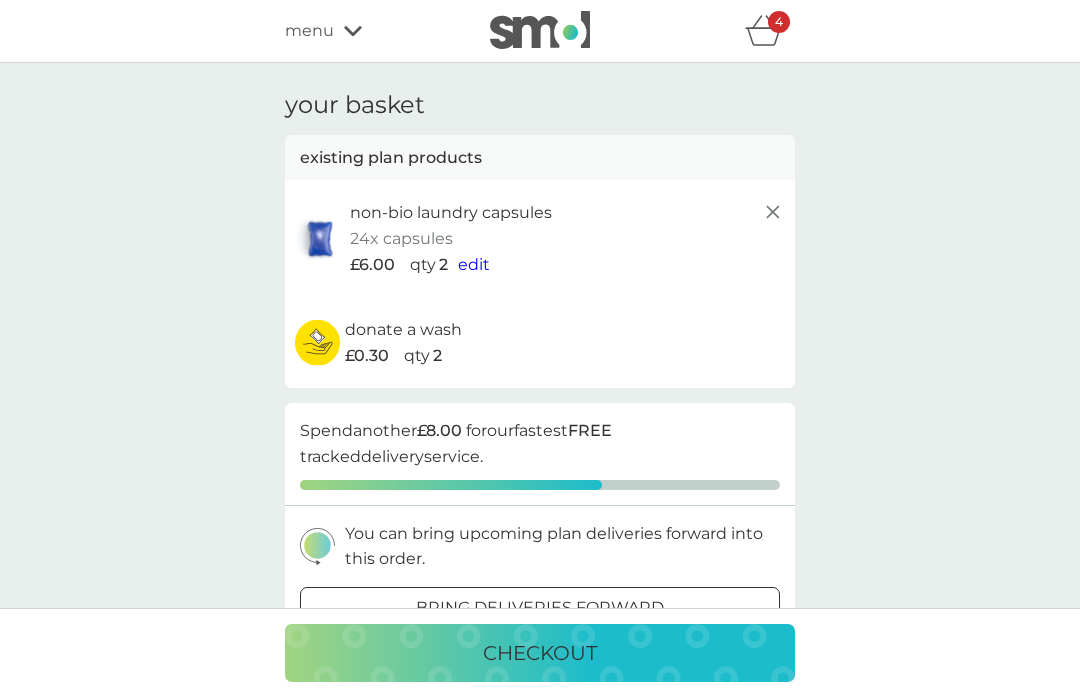 click on "menu" at bounding box center [309, 31] 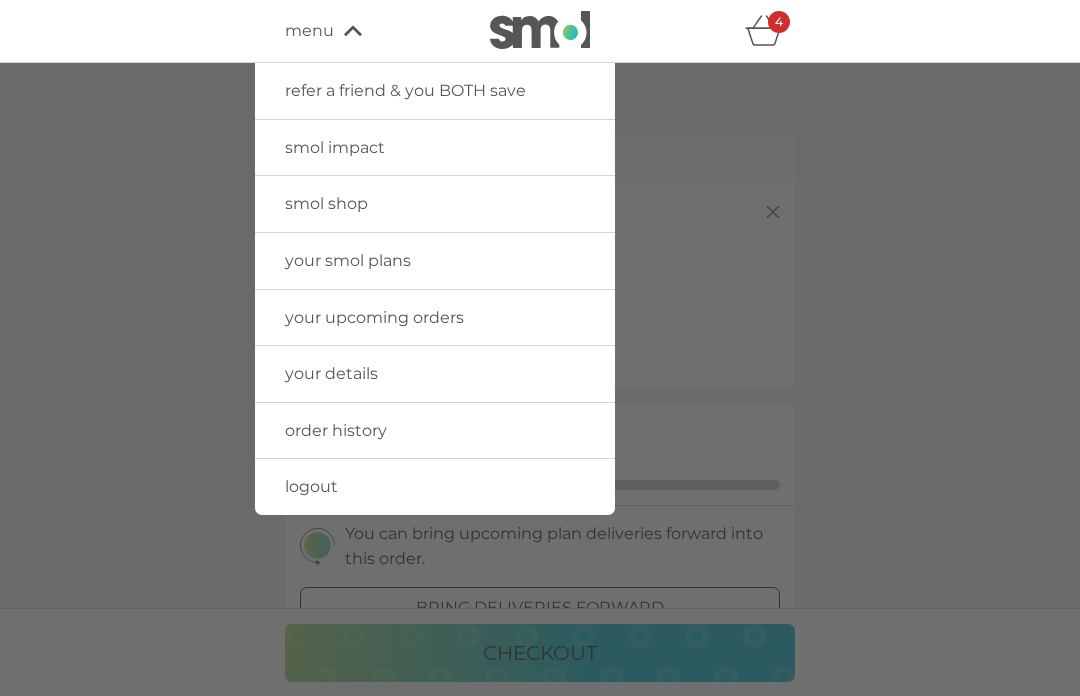click on "smol shop" at bounding box center (326, 203) 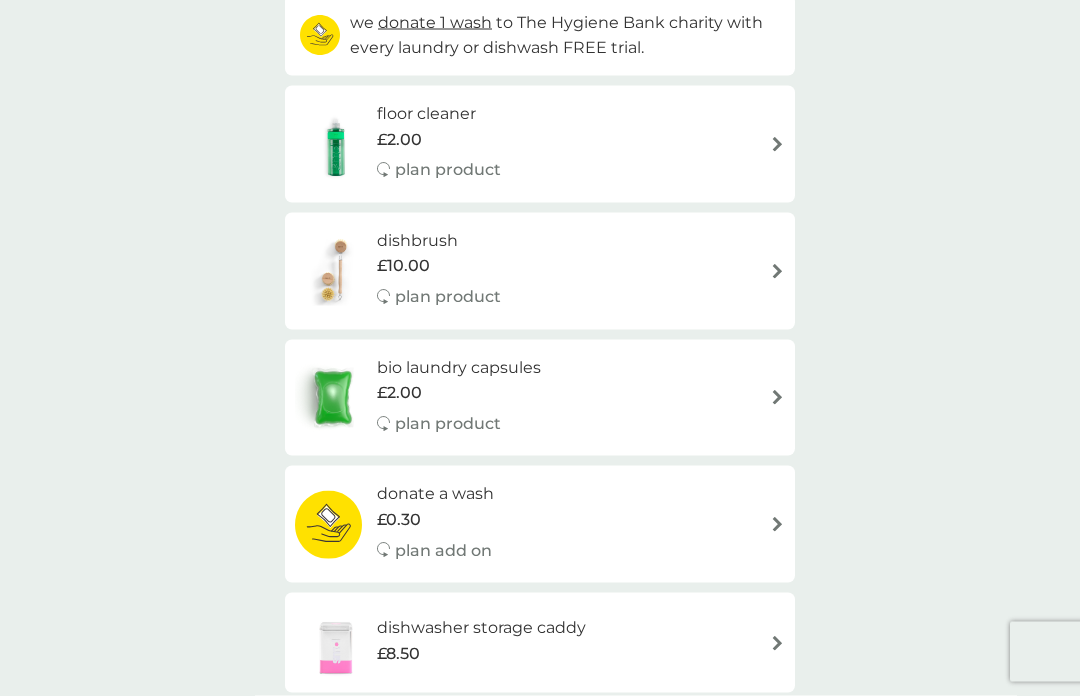 scroll, scrollTop: 244, scrollLeft: 0, axis: vertical 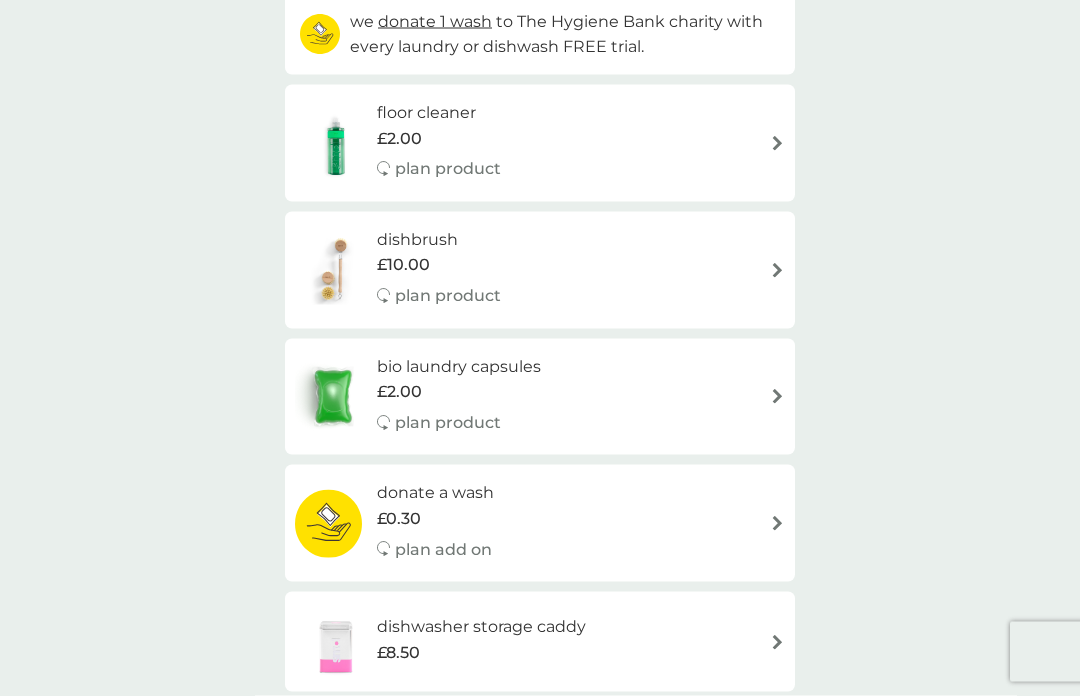 click at bounding box center (336, 270) 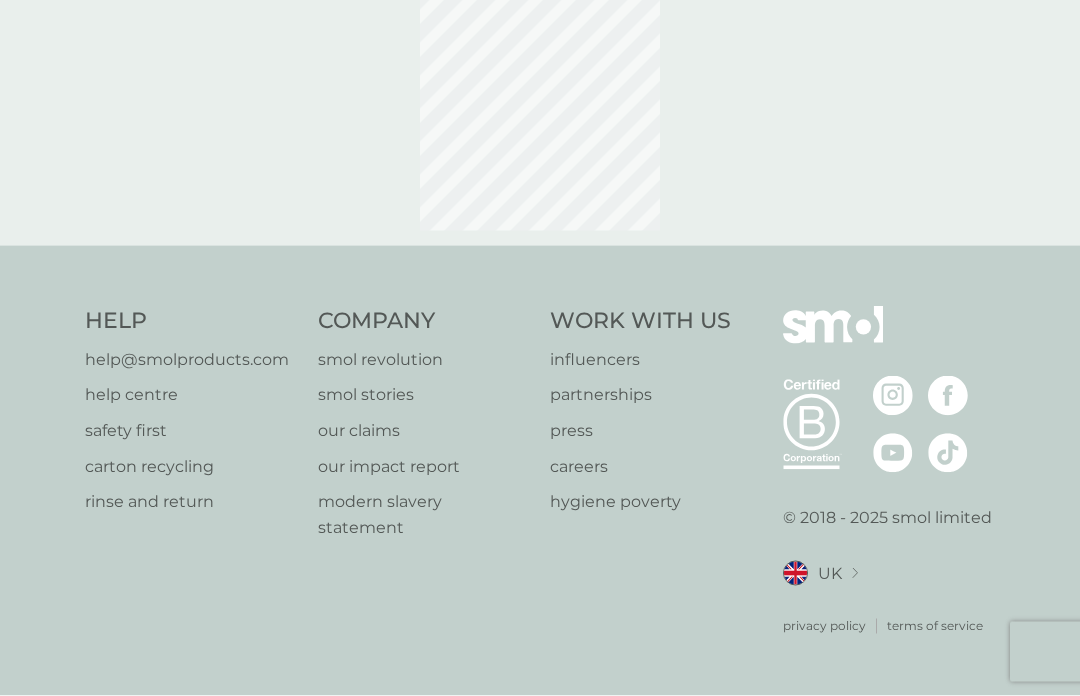 scroll, scrollTop: 16, scrollLeft: 0, axis: vertical 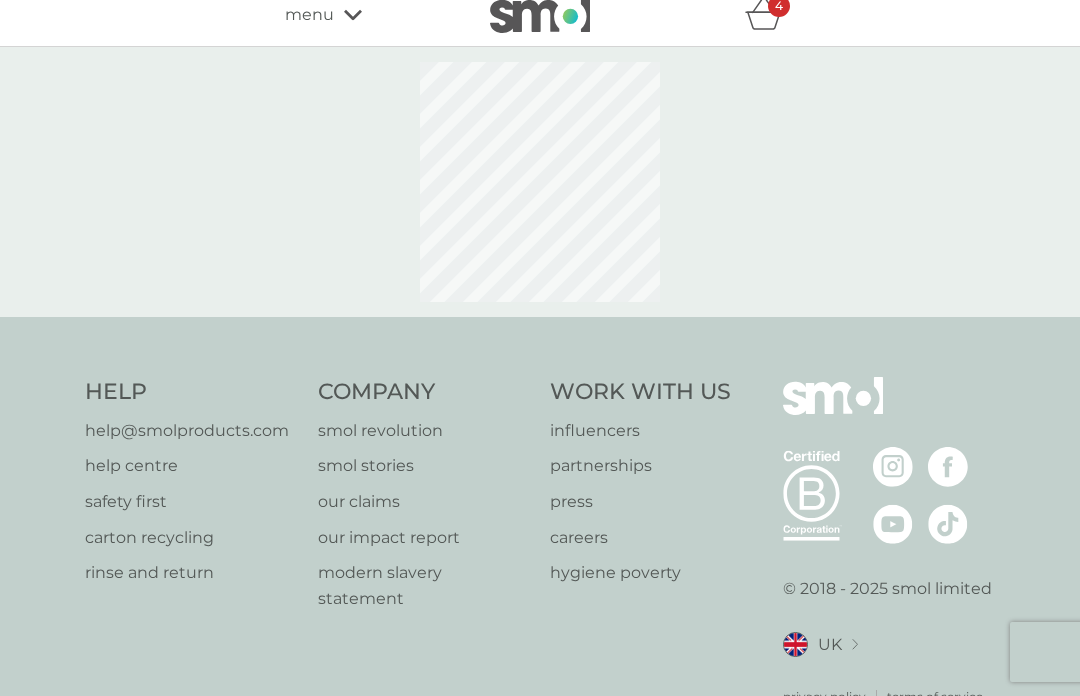 select on "245" 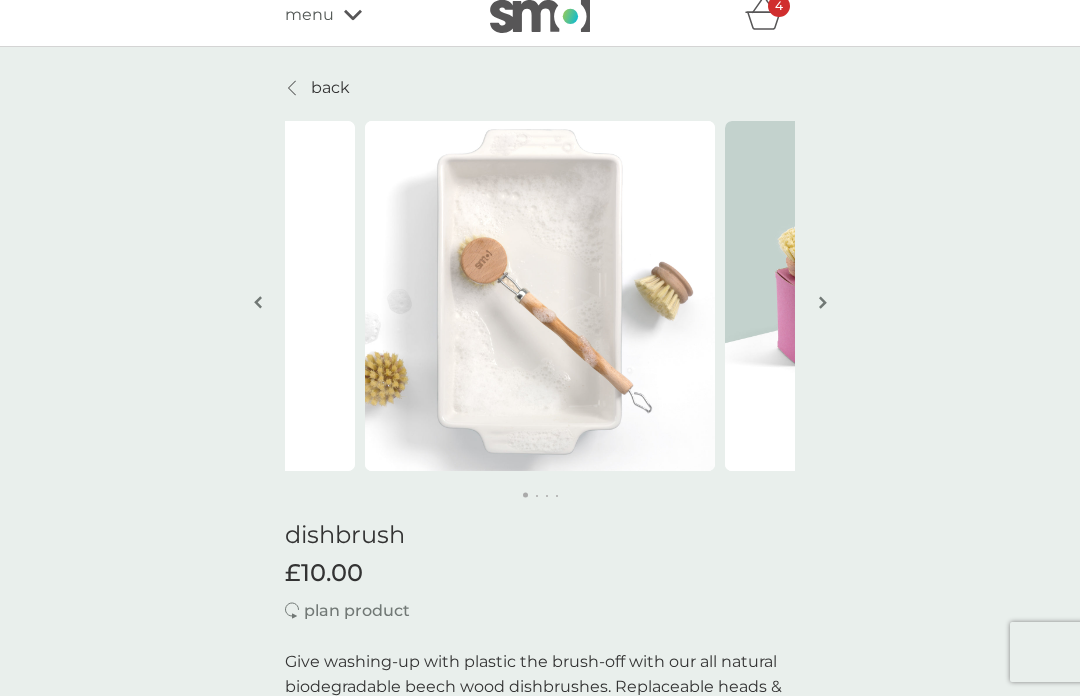scroll, scrollTop: 0, scrollLeft: 0, axis: both 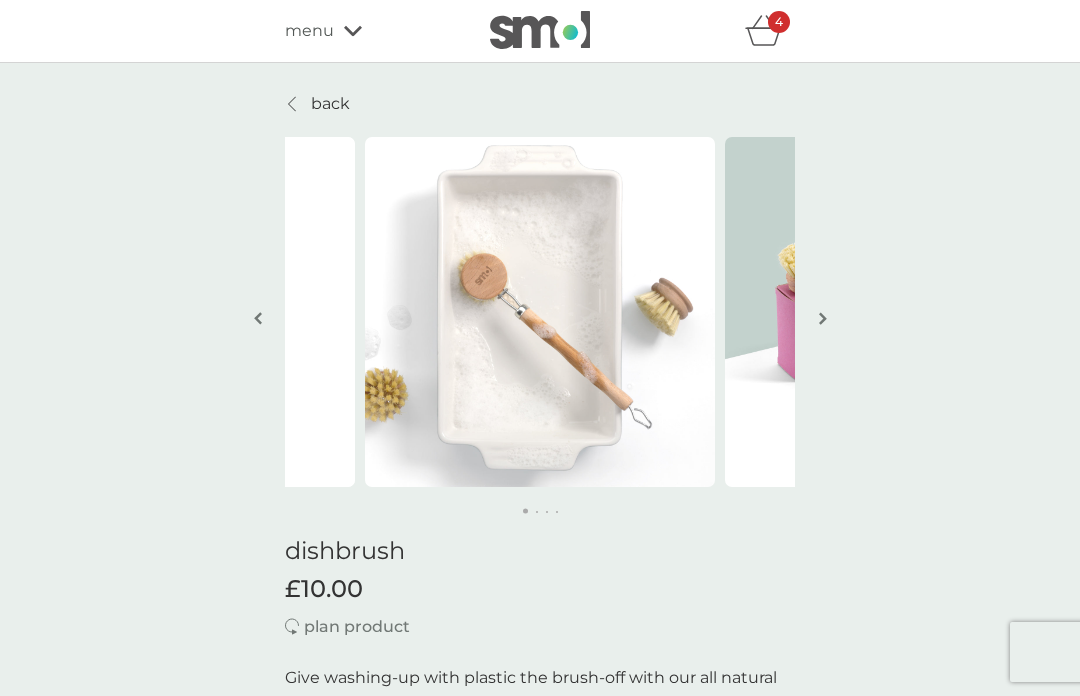 click on "back" at bounding box center (330, 104) 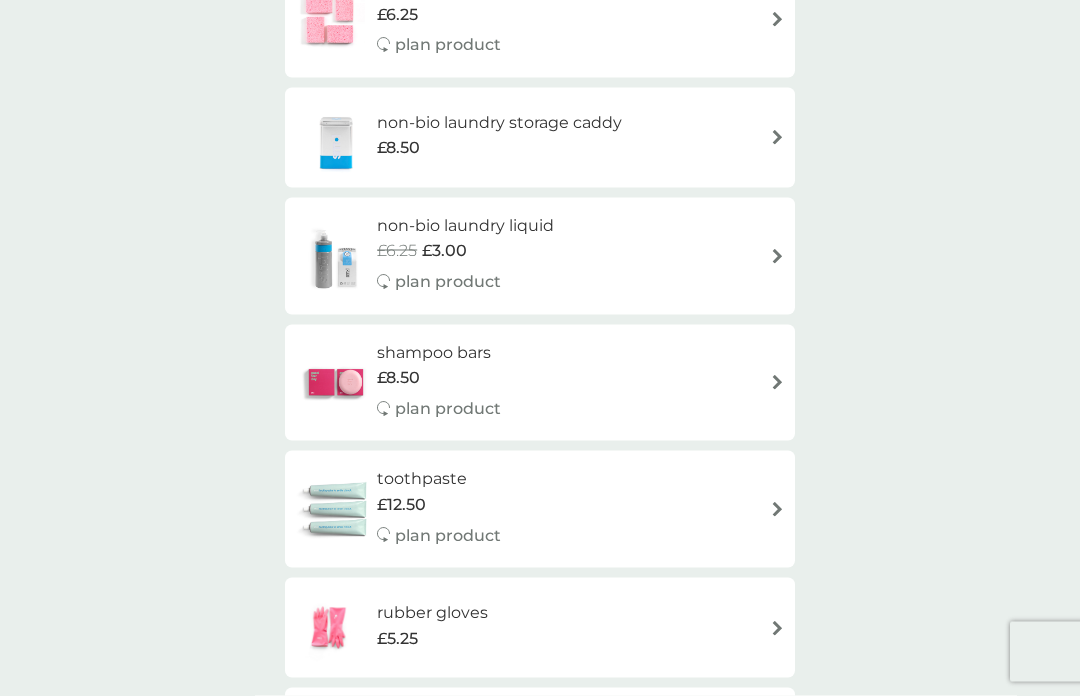 scroll, scrollTop: 1620, scrollLeft: 0, axis: vertical 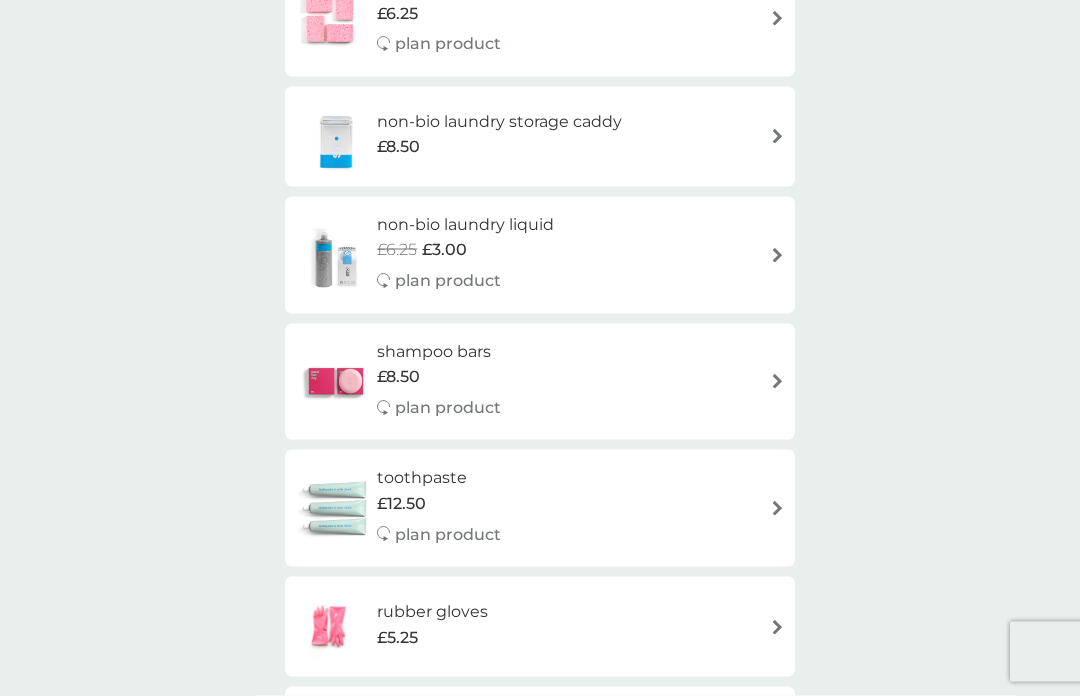 click at bounding box center (336, 255) 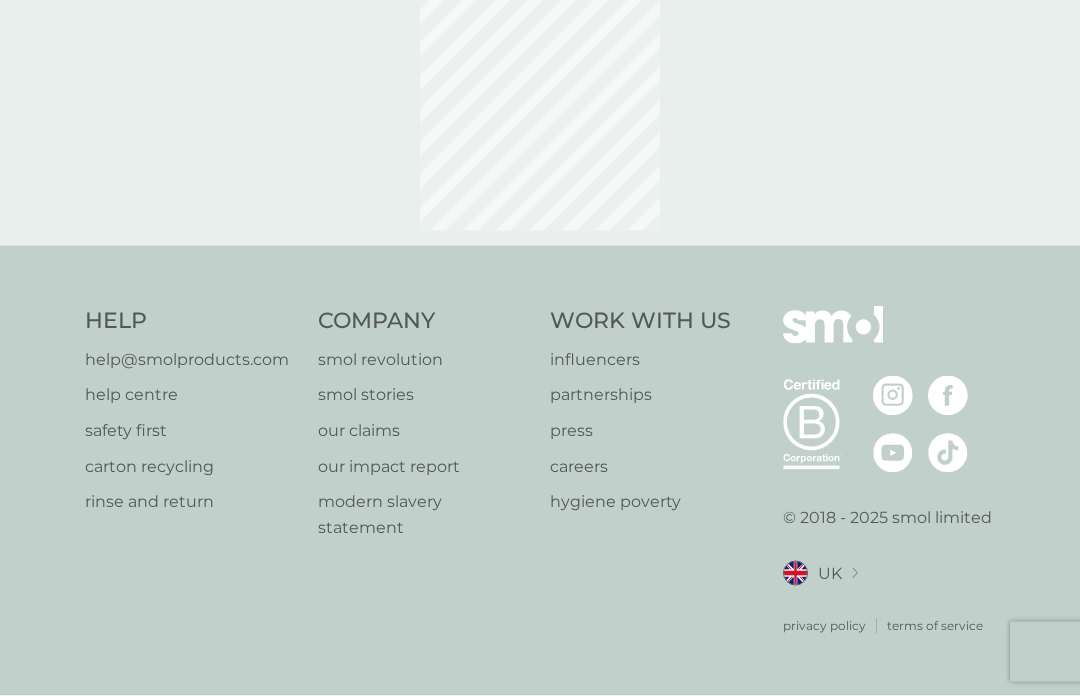 scroll, scrollTop: 16, scrollLeft: 0, axis: vertical 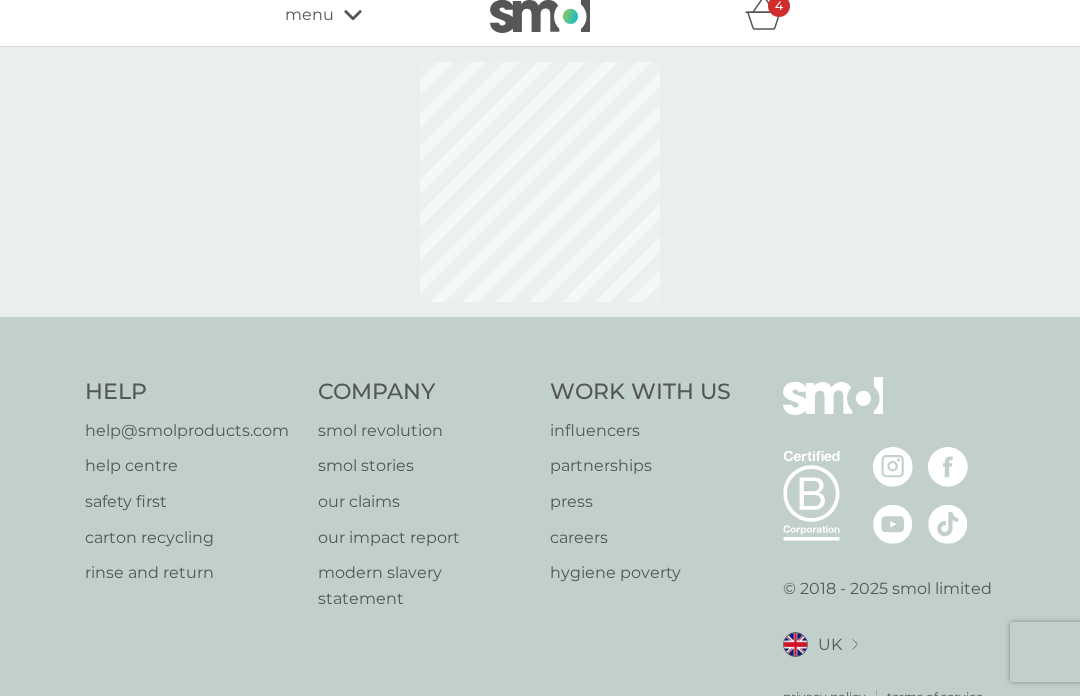 select on "91" 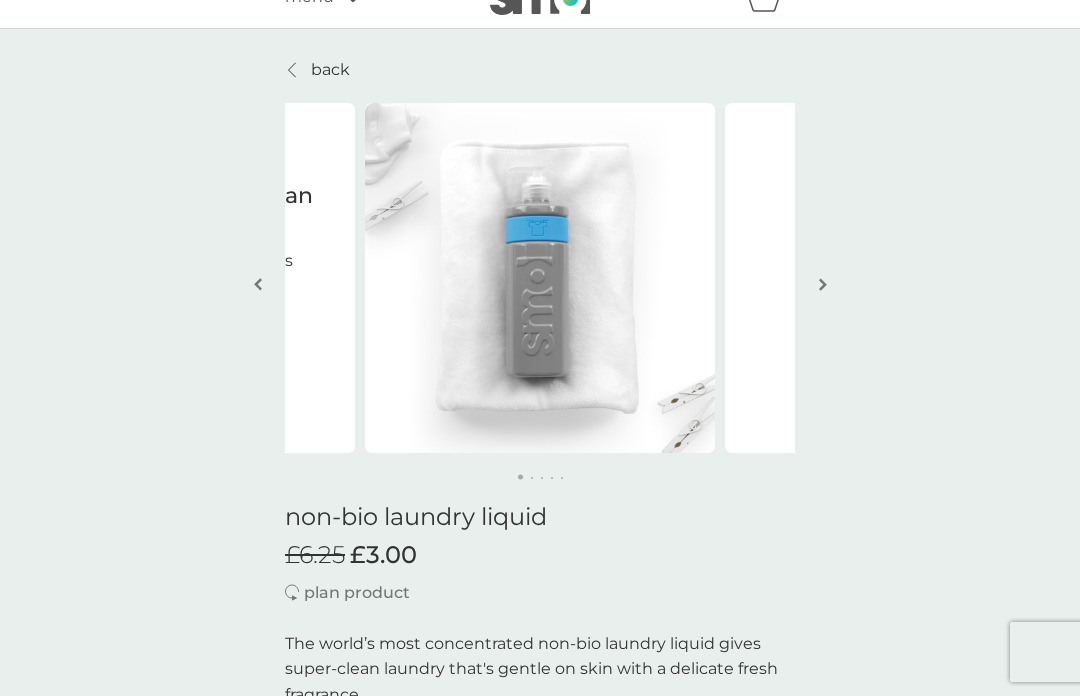 scroll, scrollTop: 0, scrollLeft: 0, axis: both 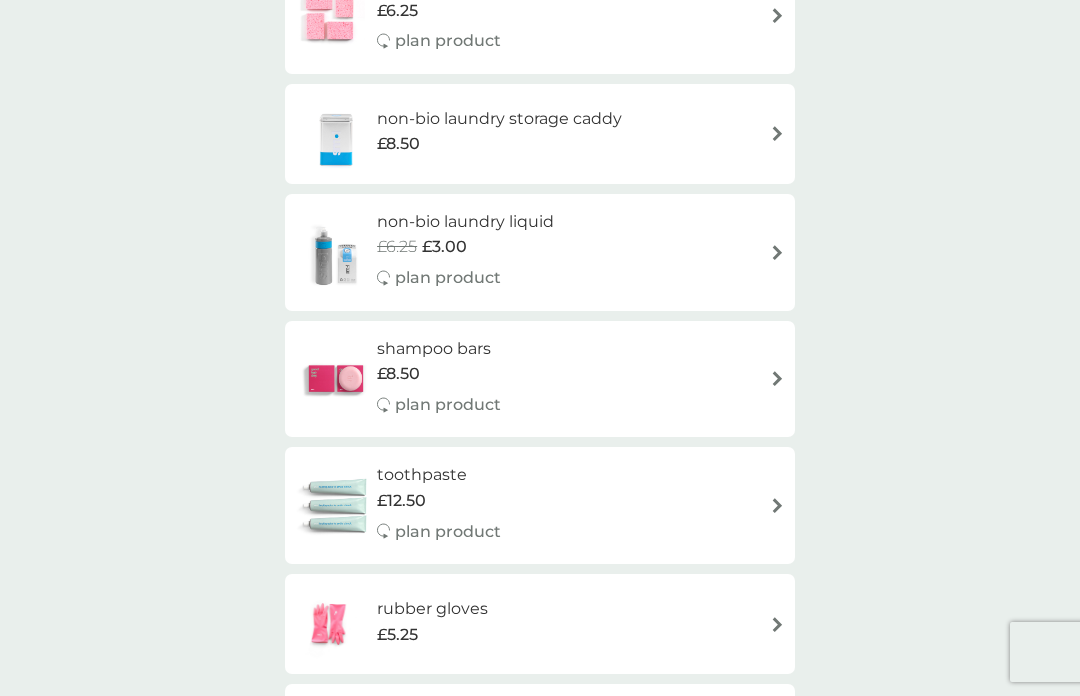 click at bounding box center [336, 134] 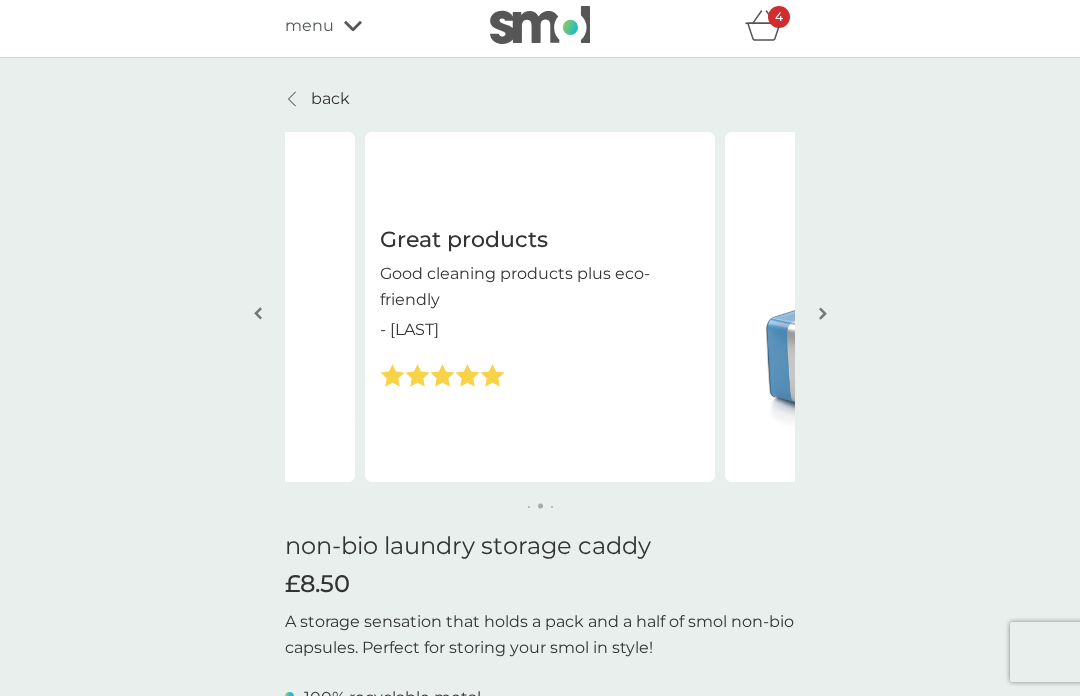scroll, scrollTop: 0, scrollLeft: 0, axis: both 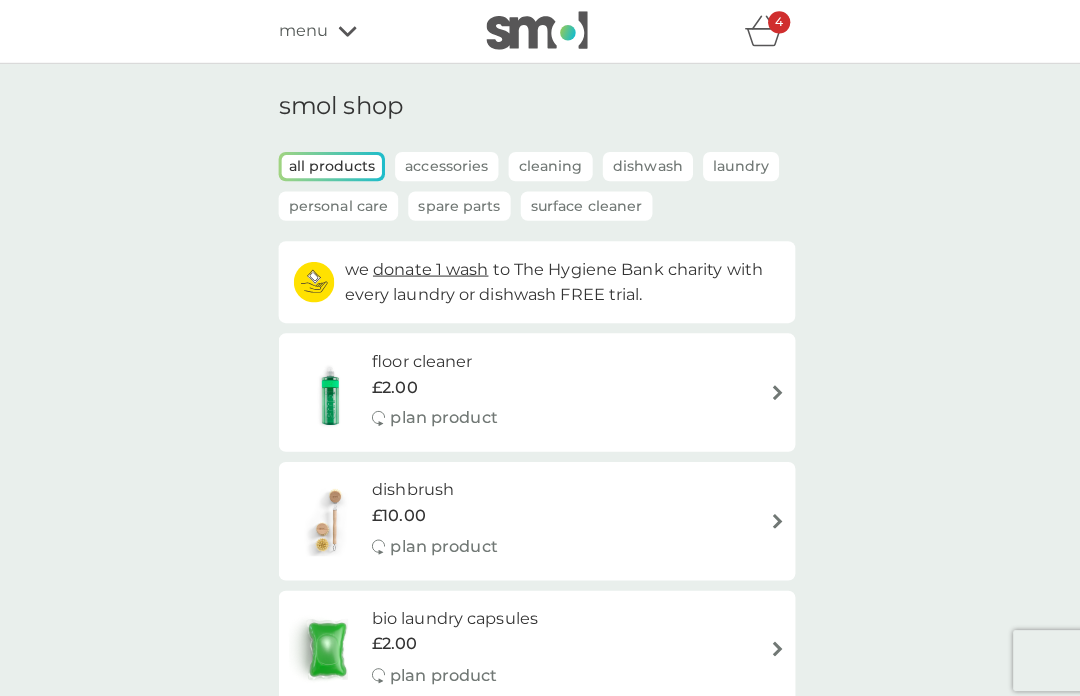 click 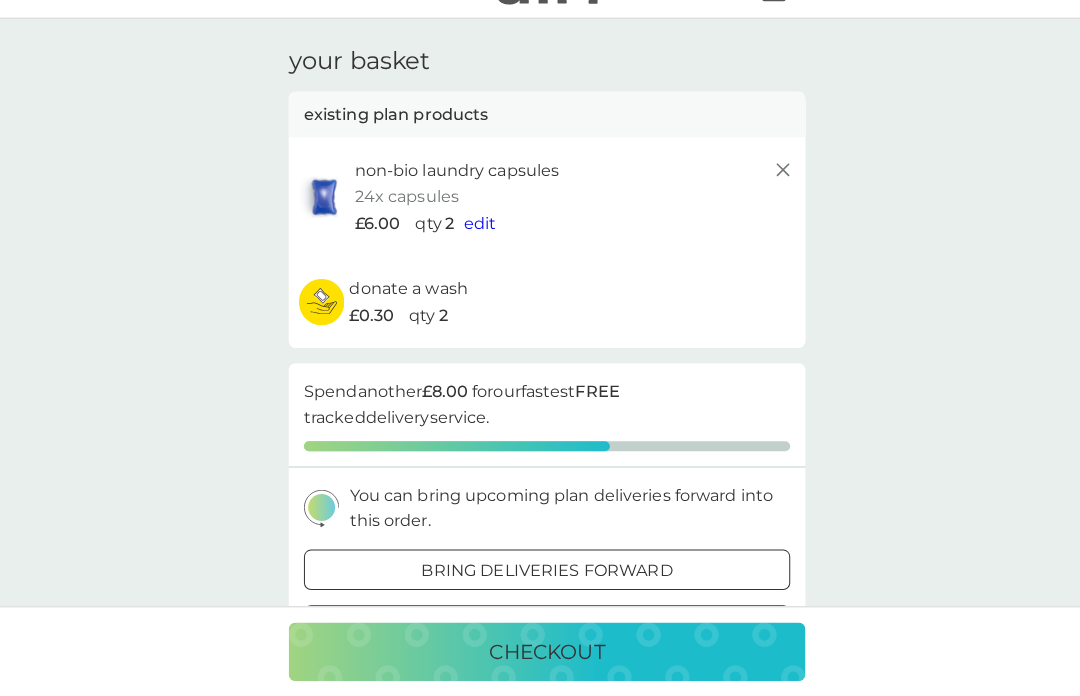 click on "edit" at bounding box center (474, 229) 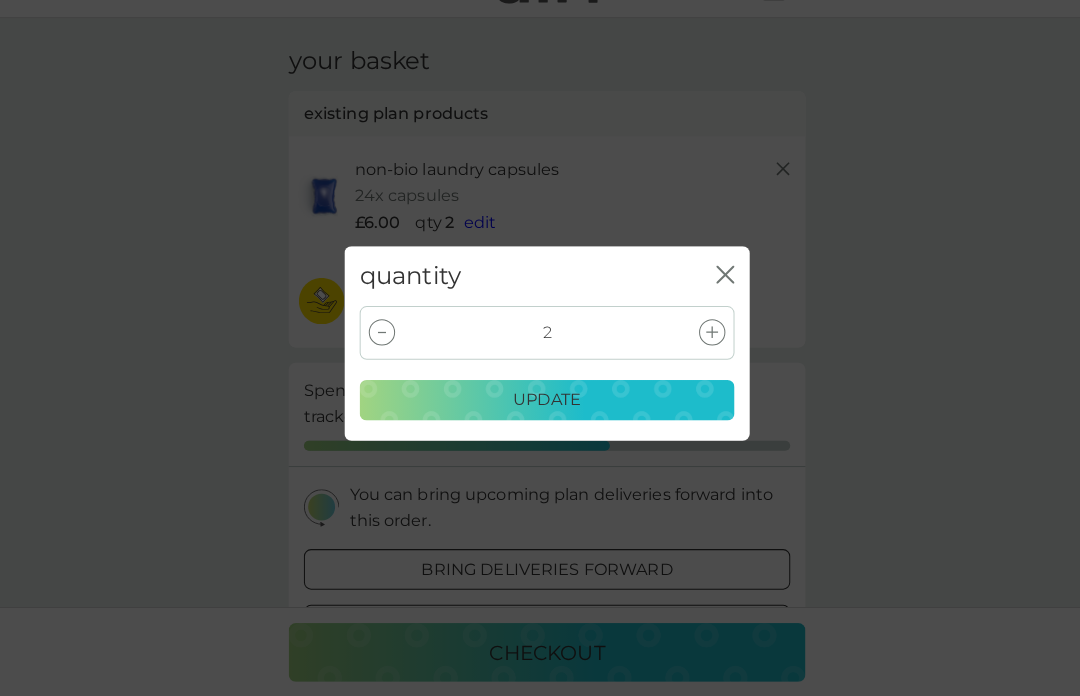 click 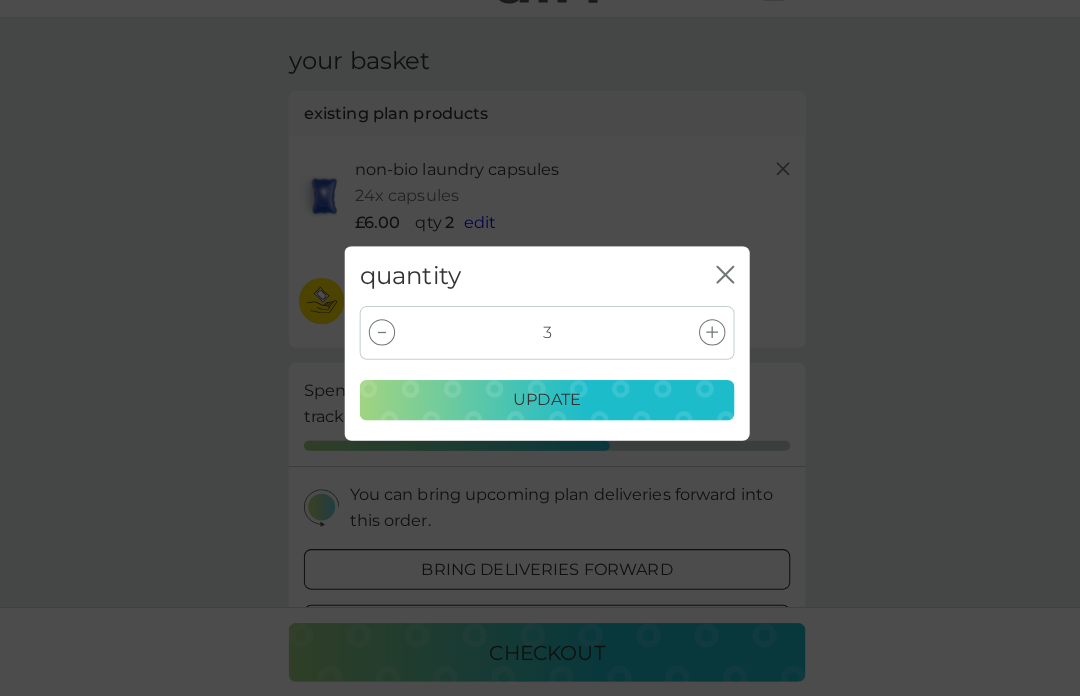 click on "update" at bounding box center [540, 404] 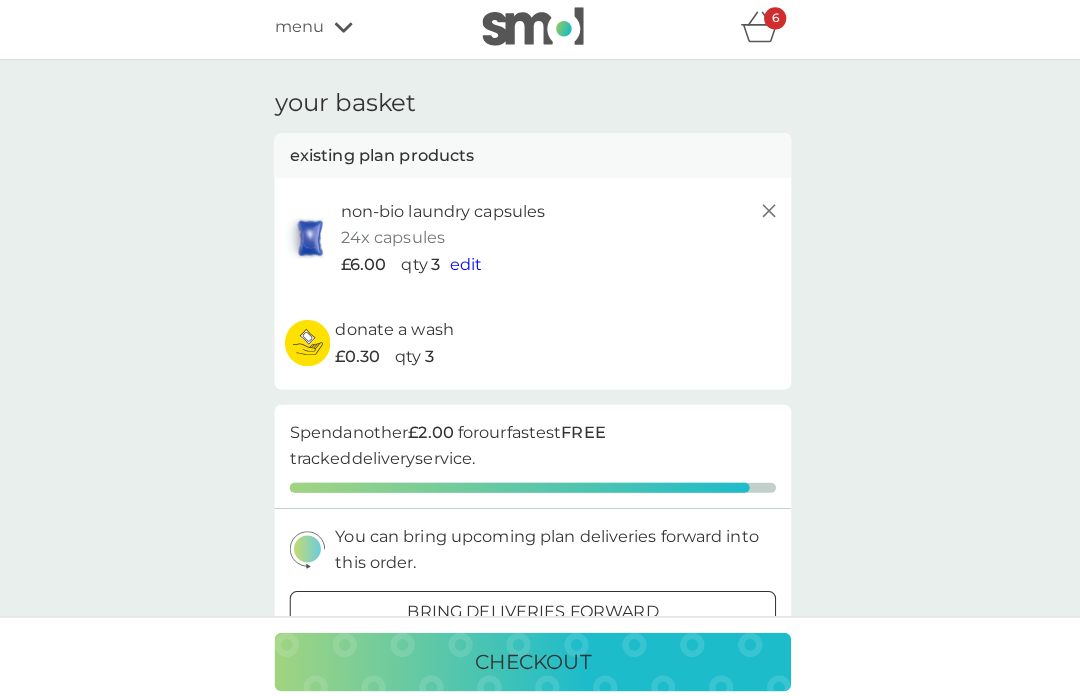 scroll, scrollTop: 0, scrollLeft: 0, axis: both 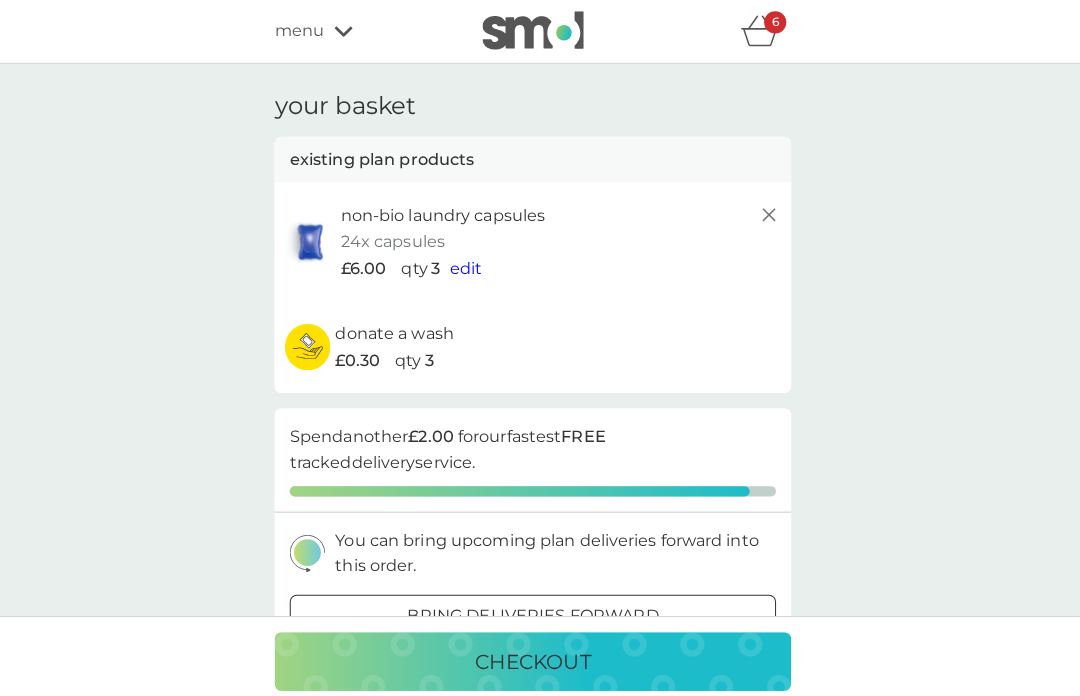 click on "edit" at bounding box center [474, 264] 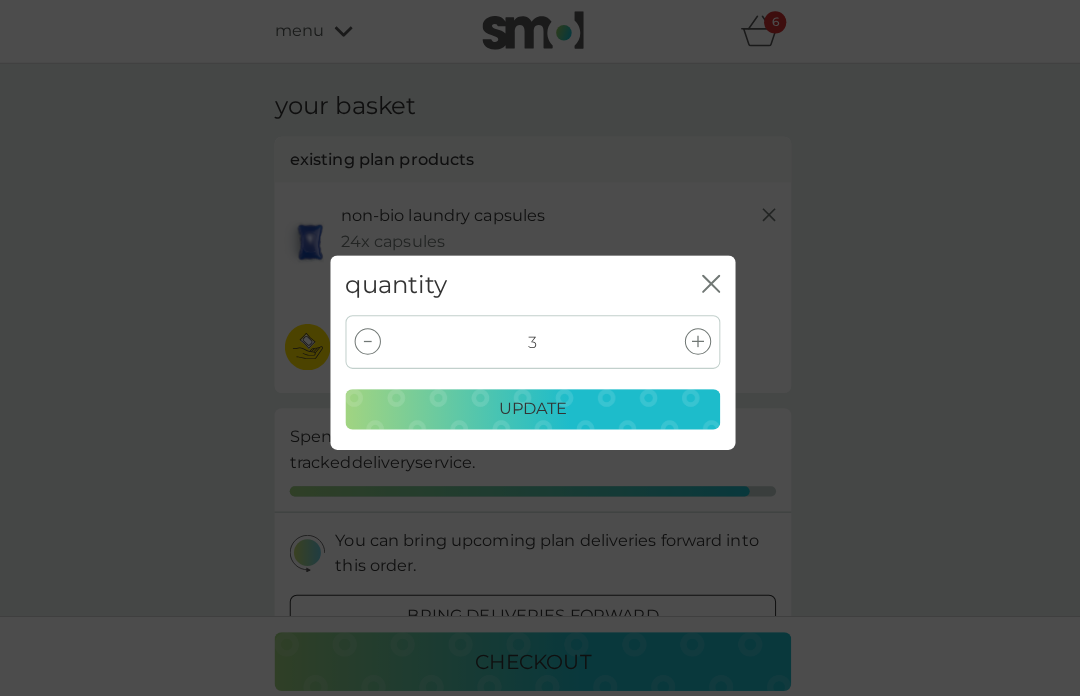 click at bounding box center [377, 337] 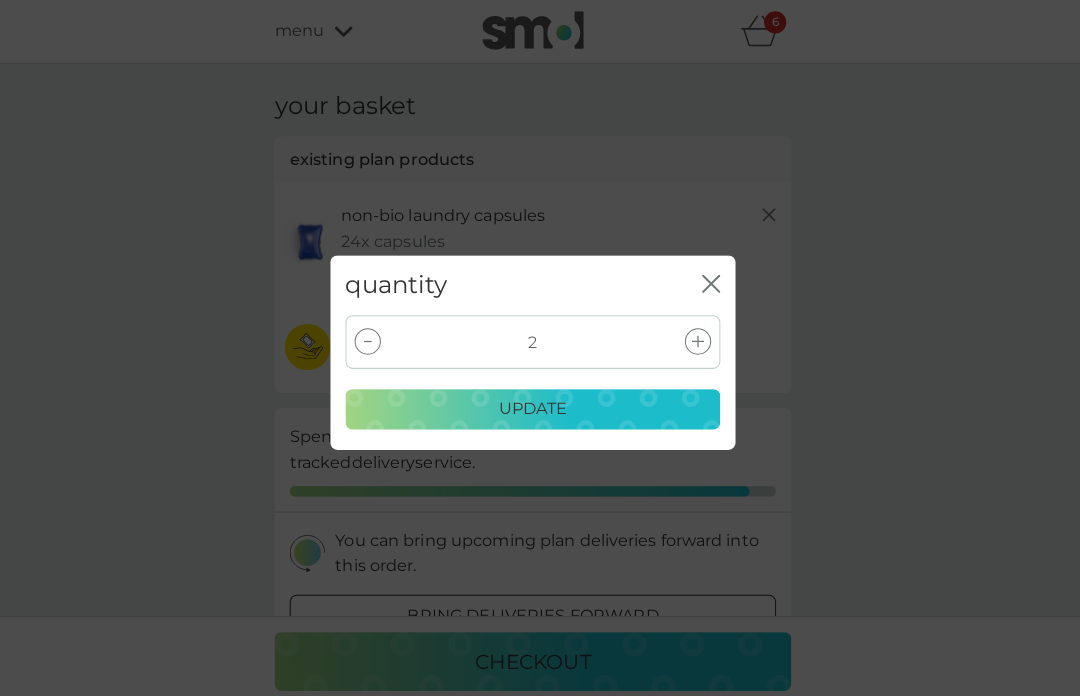 click on "update" at bounding box center [540, 404] 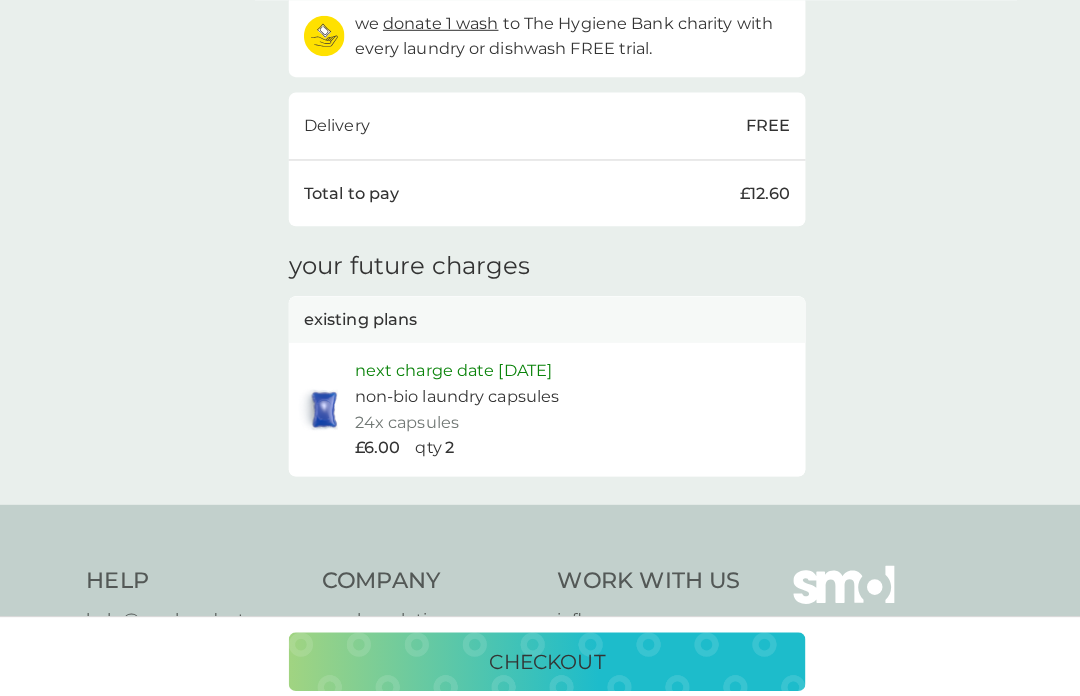 click on "checkout" at bounding box center (540, 653) 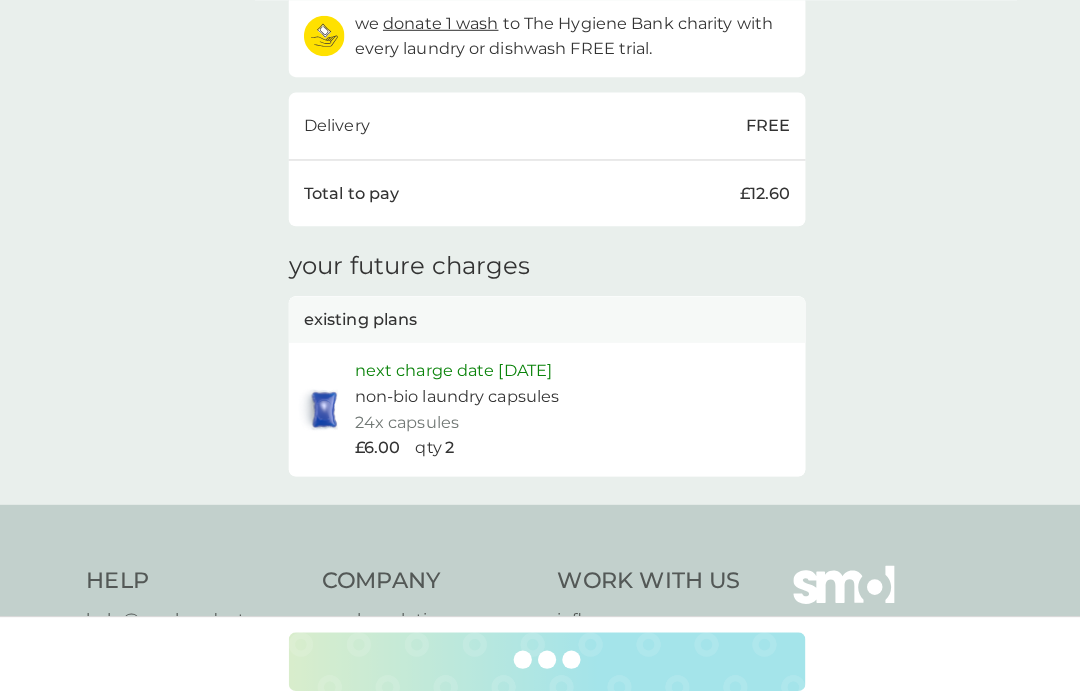 scroll, scrollTop: 717, scrollLeft: 0, axis: vertical 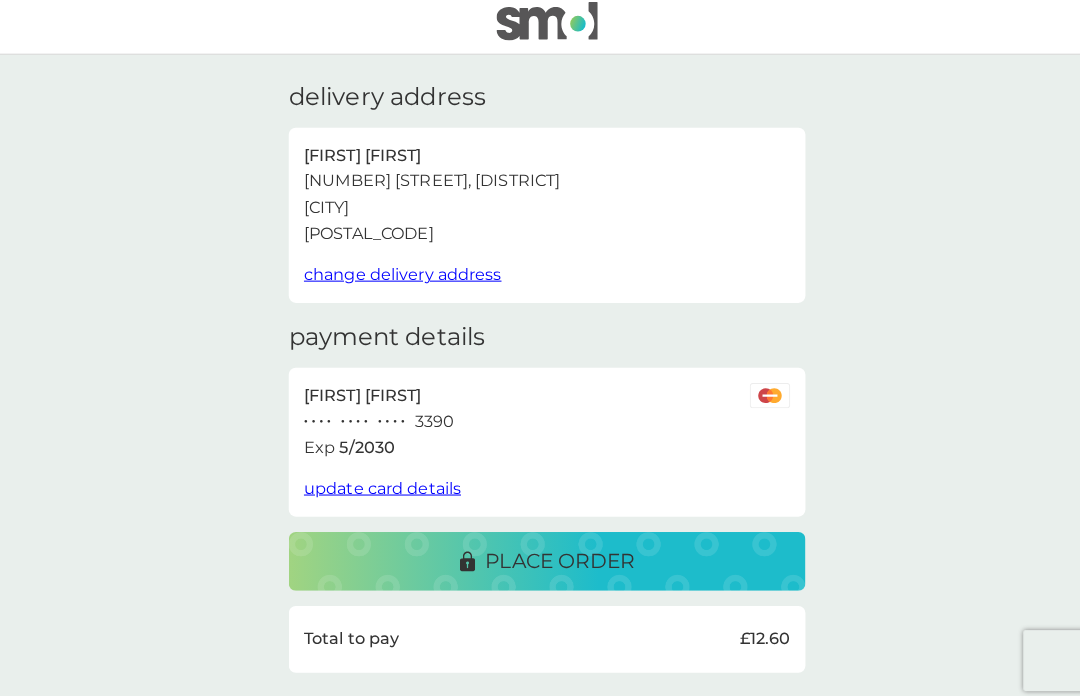 click on "place order" at bounding box center [540, 554] 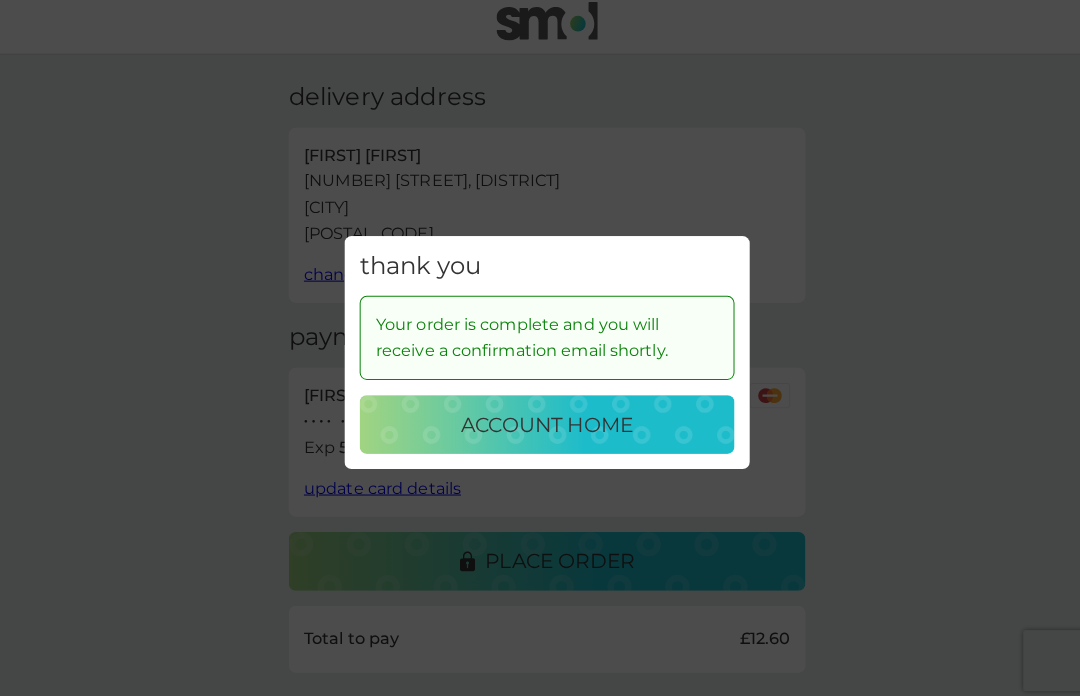 click on "account home" at bounding box center (540, 419) 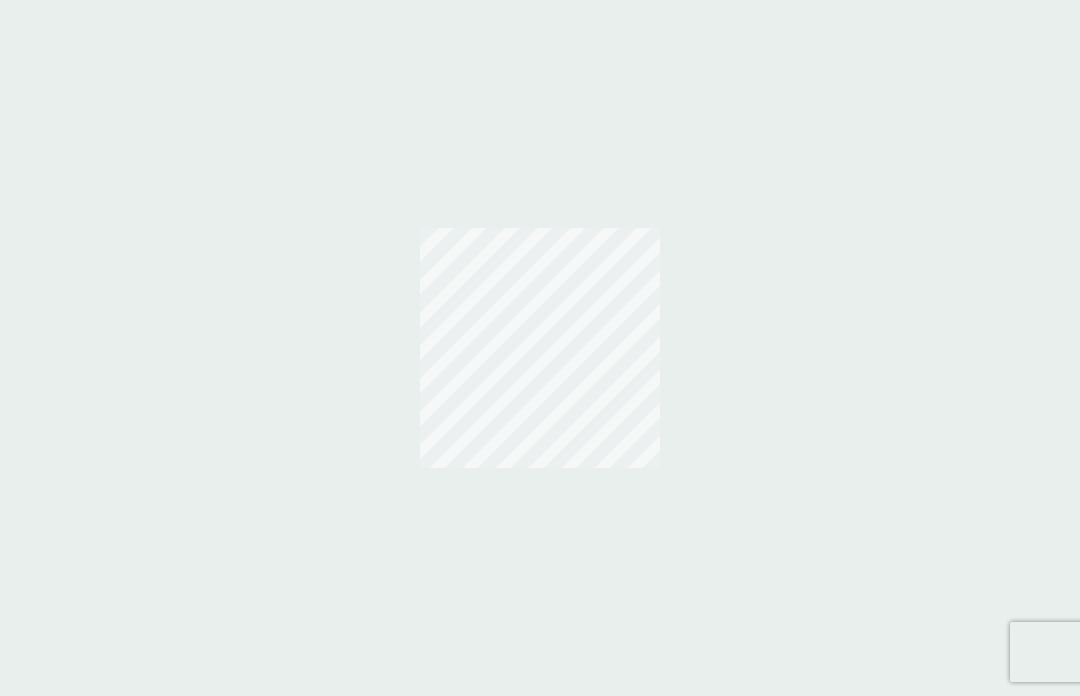 scroll, scrollTop: 0, scrollLeft: 0, axis: both 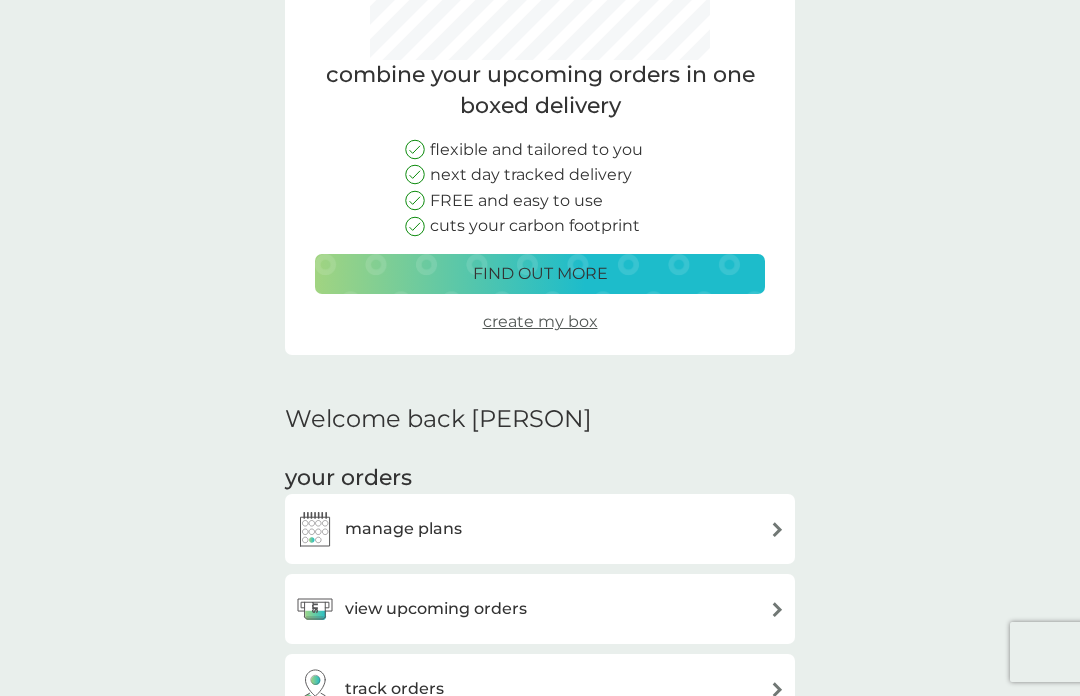 click on "manage plans" at bounding box center (540, 529) 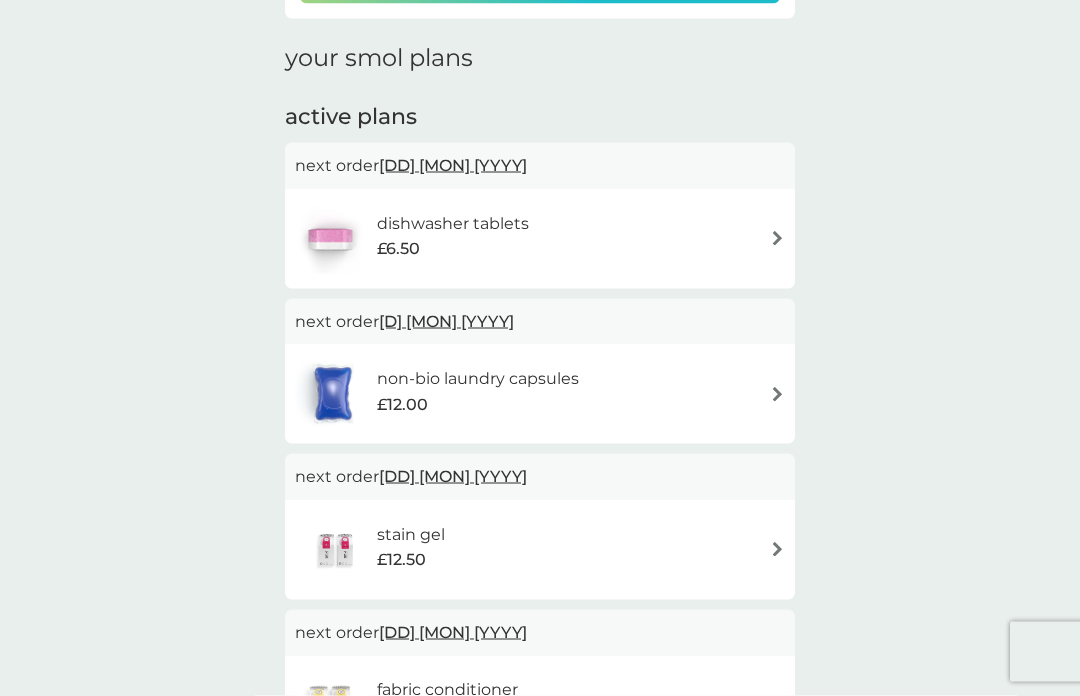scroll, scrollTop: 276, scrollLeft: 0, axis: vertical 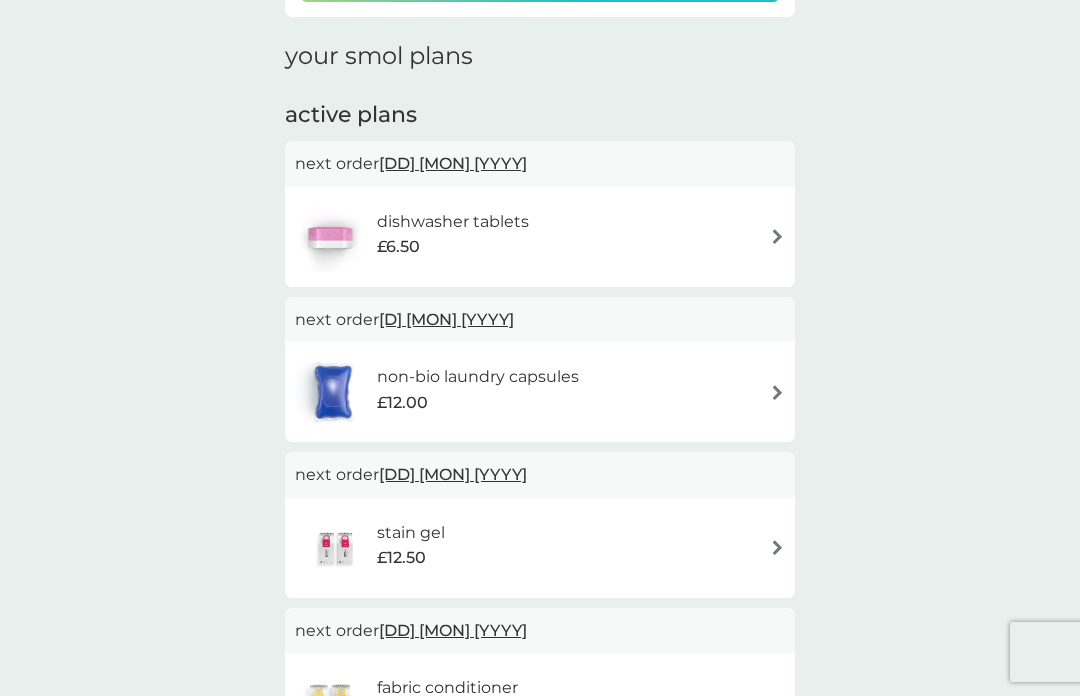 click on "9 Oct 2025" at bounding box center [446, 319] 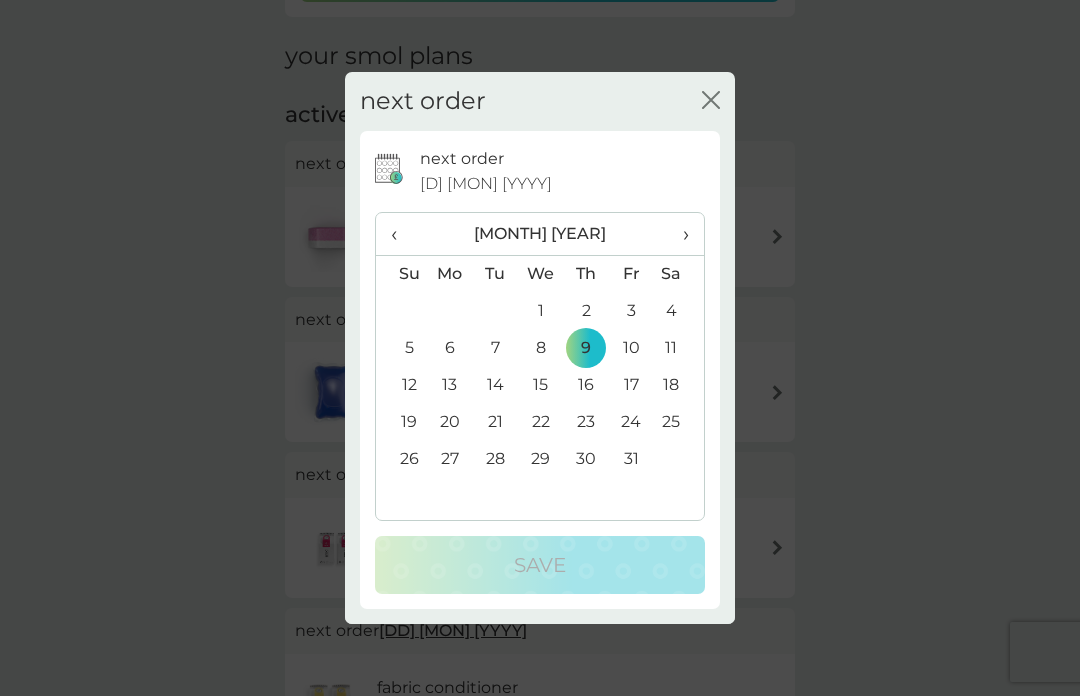 click on "‹" at bounding box center (401, 234) 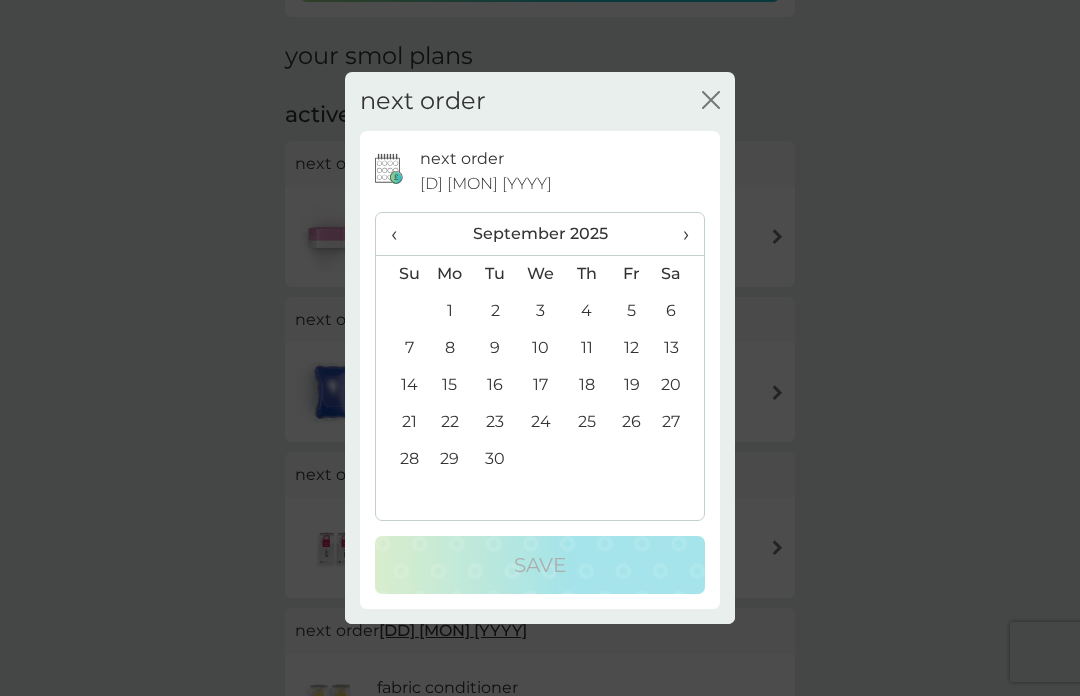 click on "29" at bounding box center [450, 459] 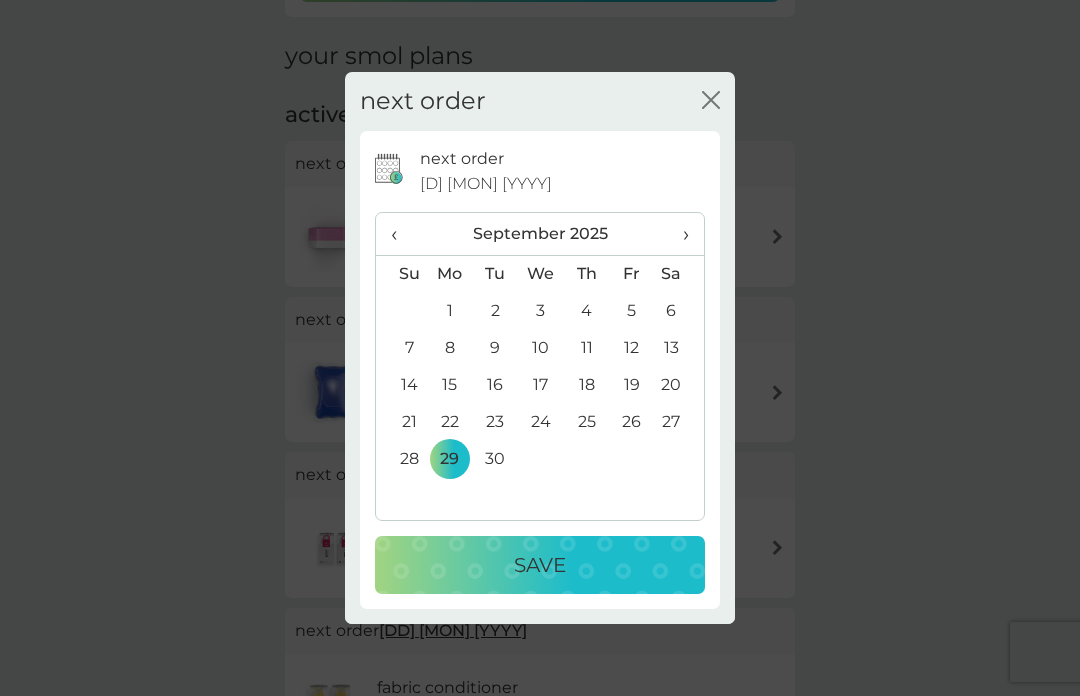 click on "Save" at bounding box center [540, 565] 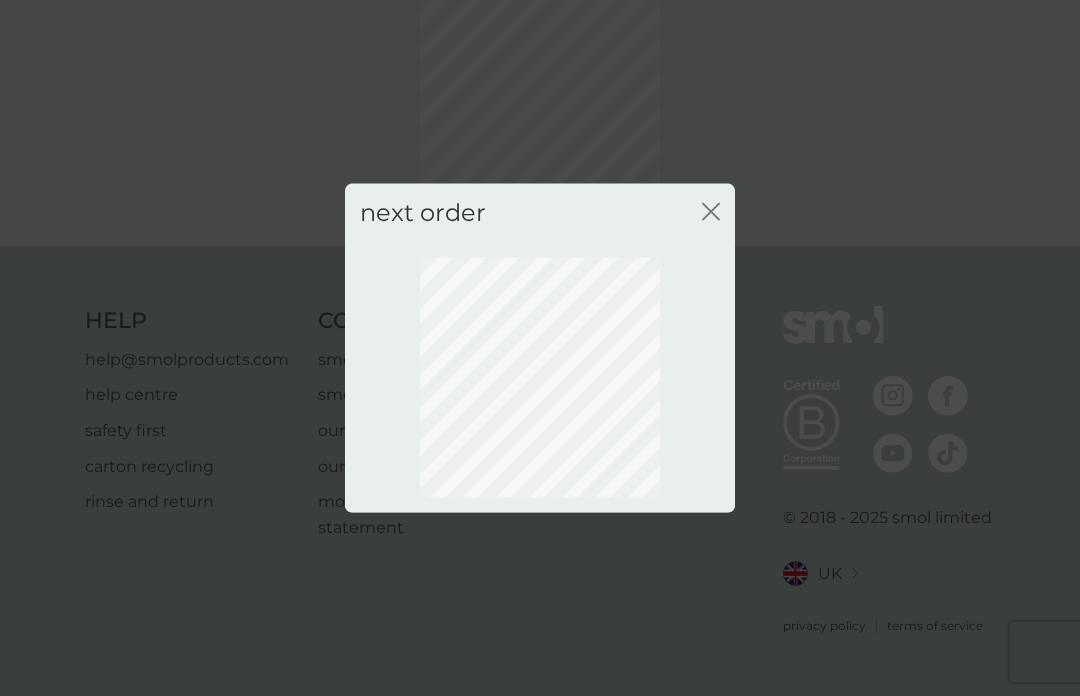 scroll, scrollTop: 72, scrollLeft: 0, axis: vertical 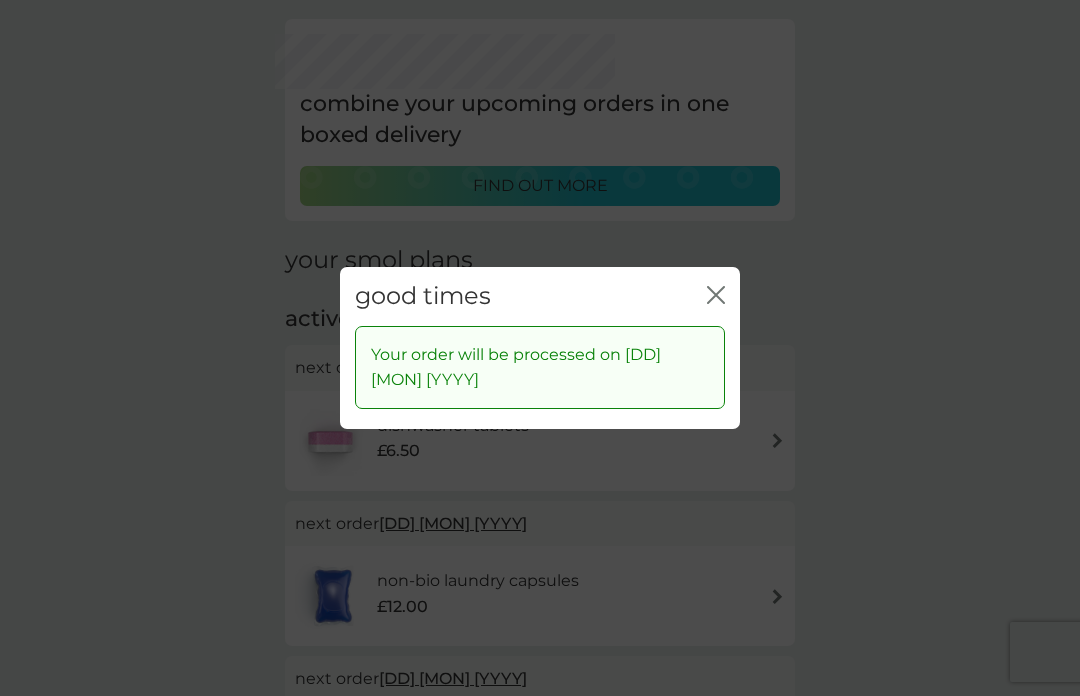 click on "good times close" at bounding box center [540, 296] 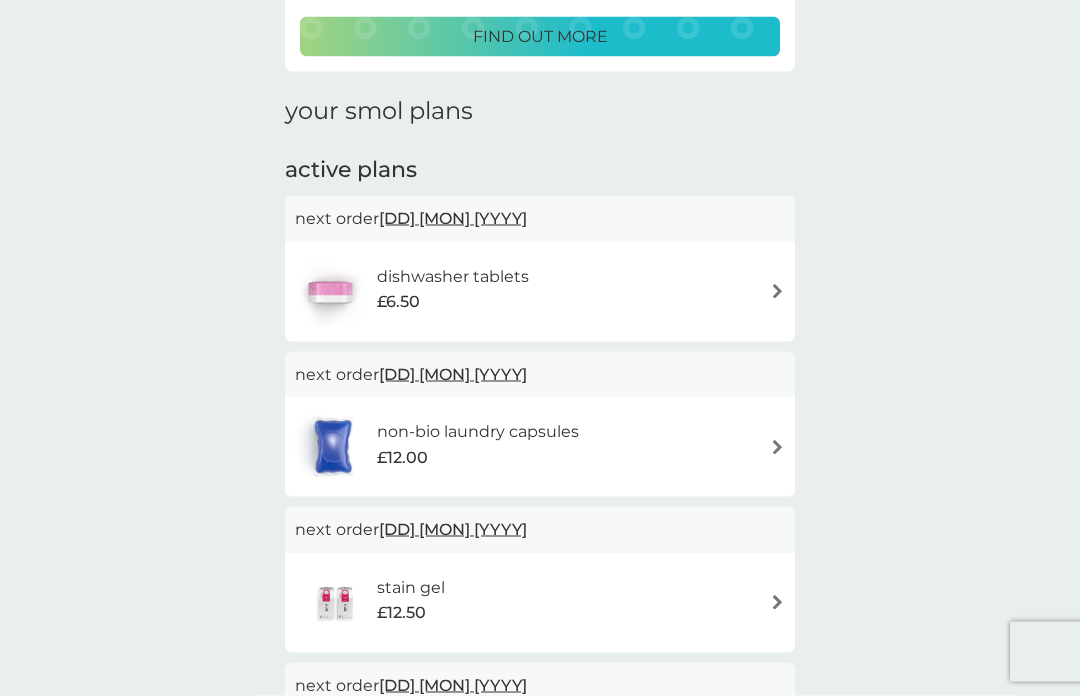scroll, scrollTop: 223, scrollLeft: 0, axis: vertical 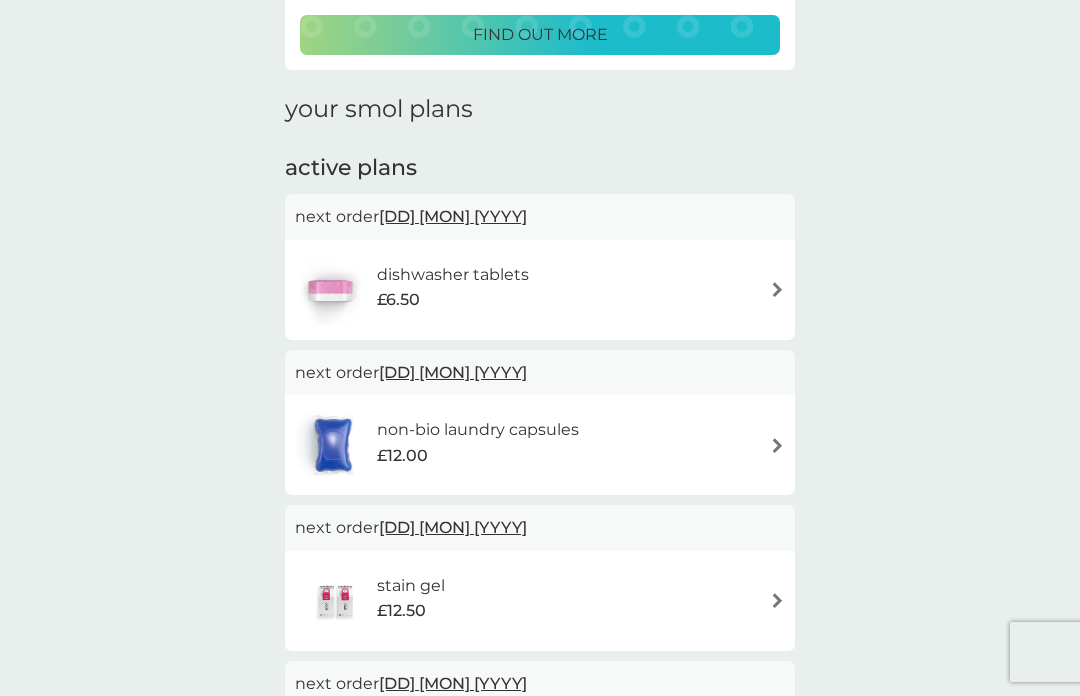 click on "[DATE]" at bounding box center [453, 216] 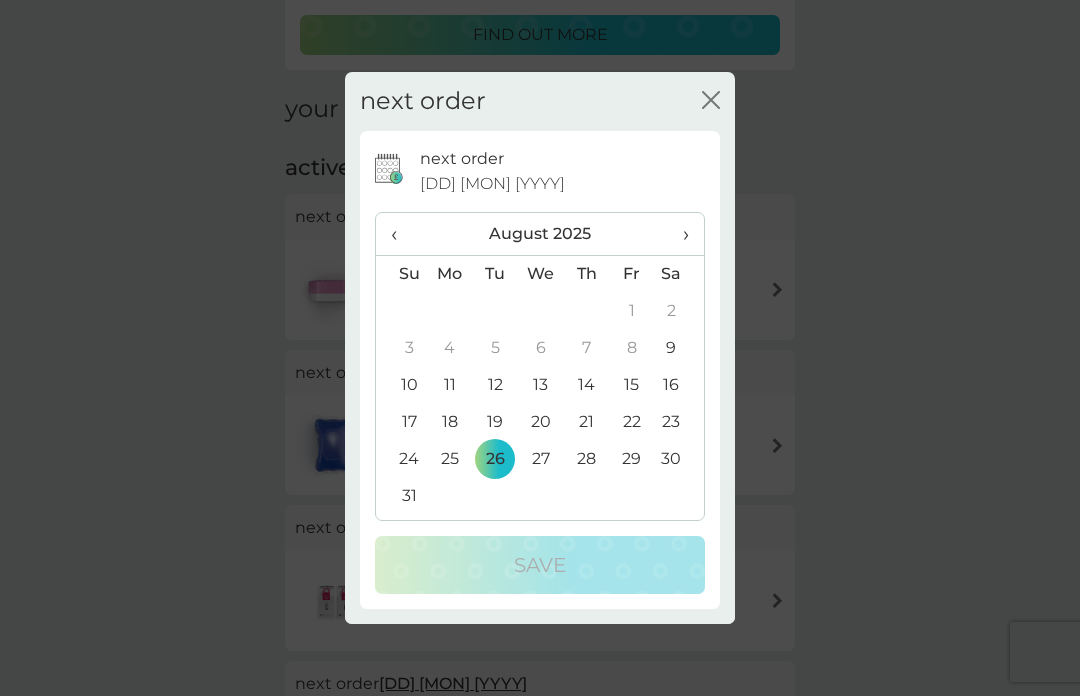 click on "›" at bounding box center [679, 234] 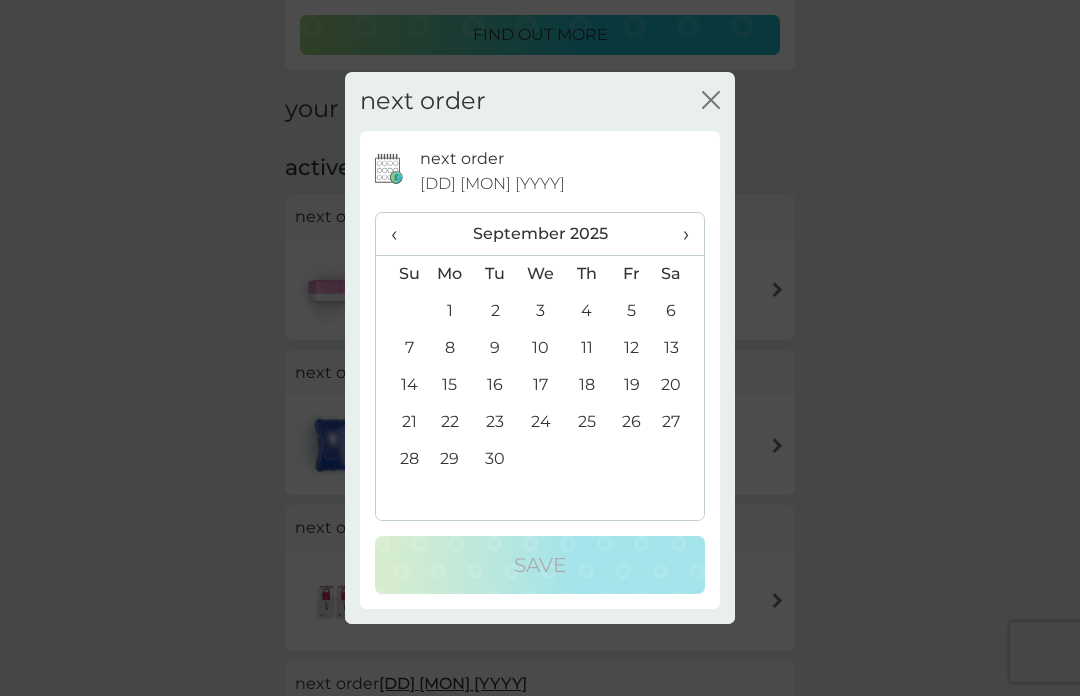 click on "29" at bounding box center [450, 459] 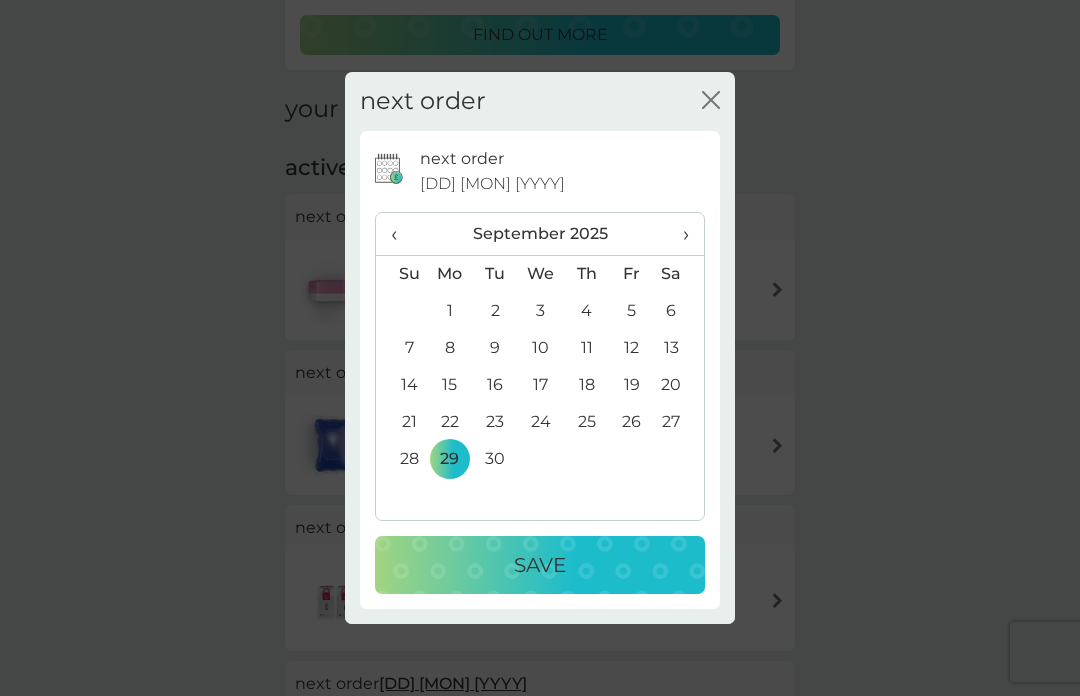 click on "Save" at bounding box center [540, 565] 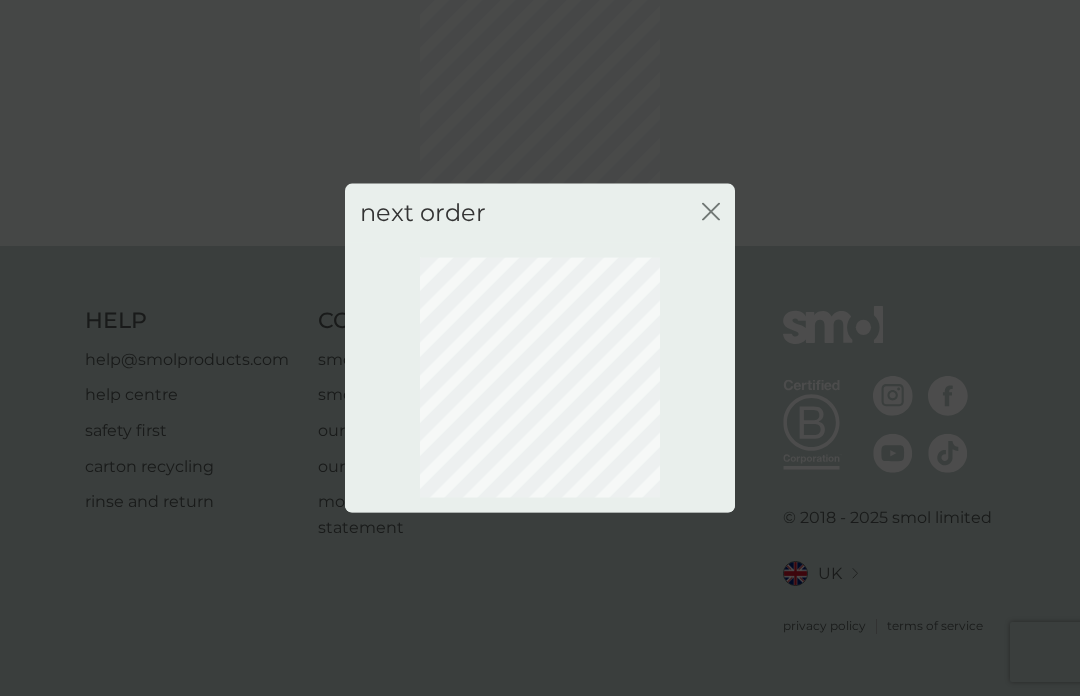 scroll, scrollTop: 72, scrollLeft: 0, axis: vertical 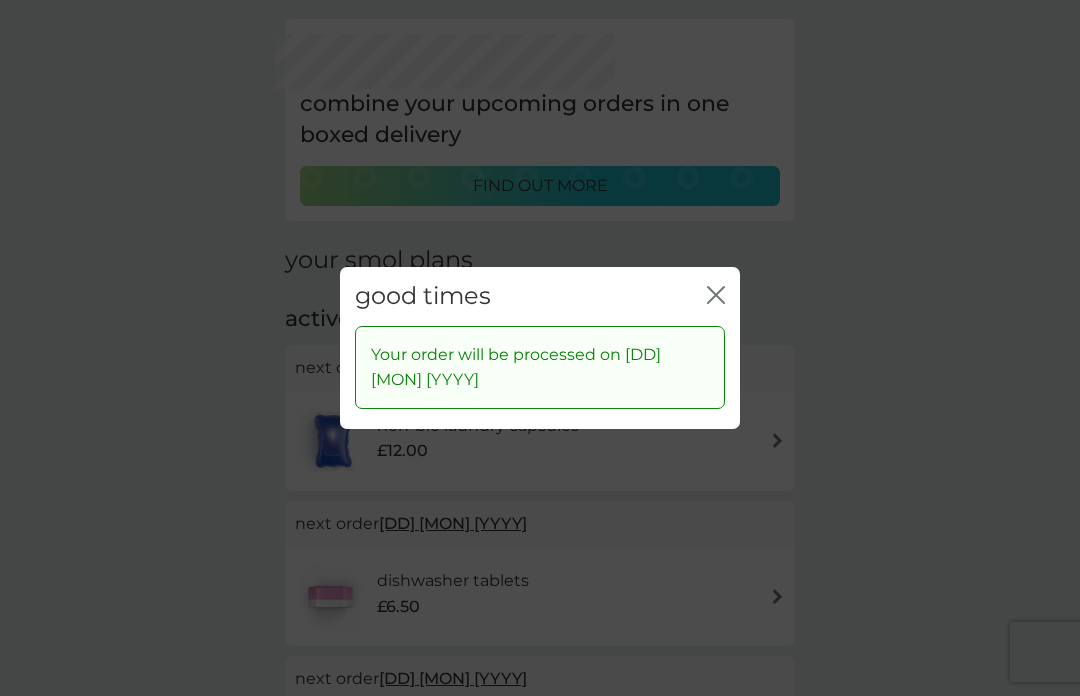 click 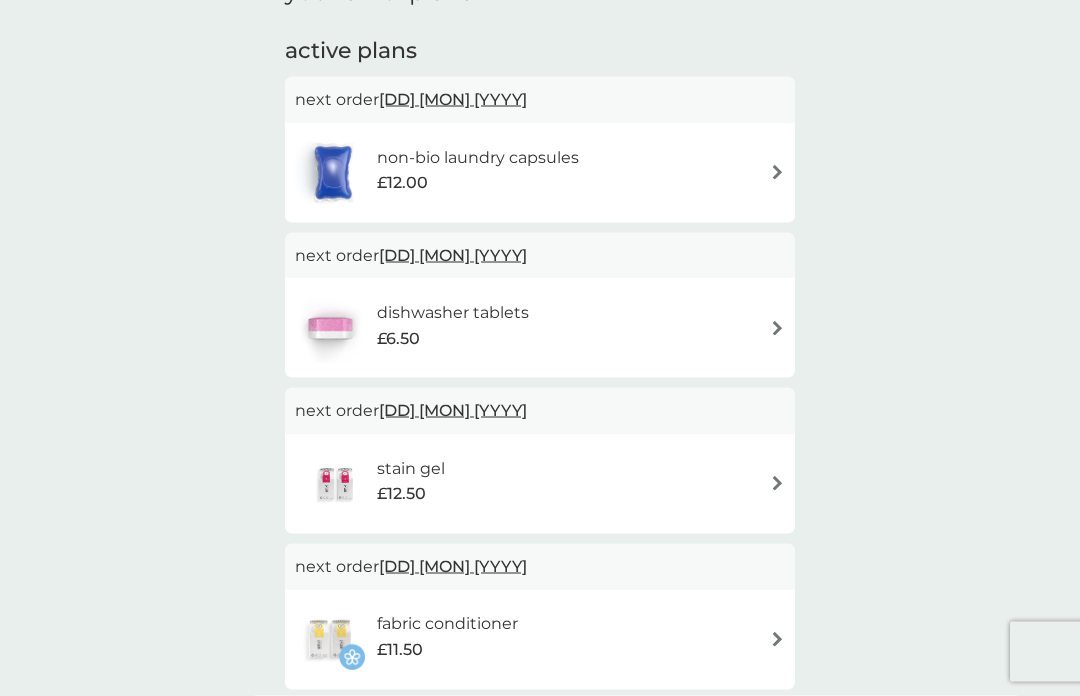 scroll, scrollTop: 341, scrollLeft: 0, axis: vertical 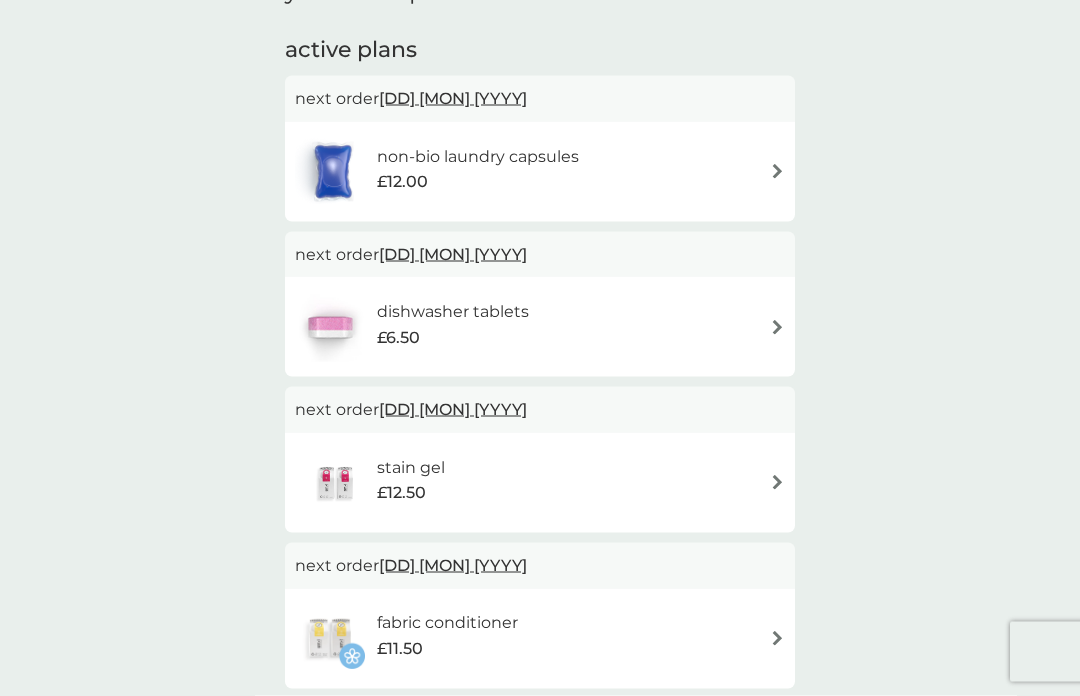 click on "[DATE]" at bounding box center (453, 409) 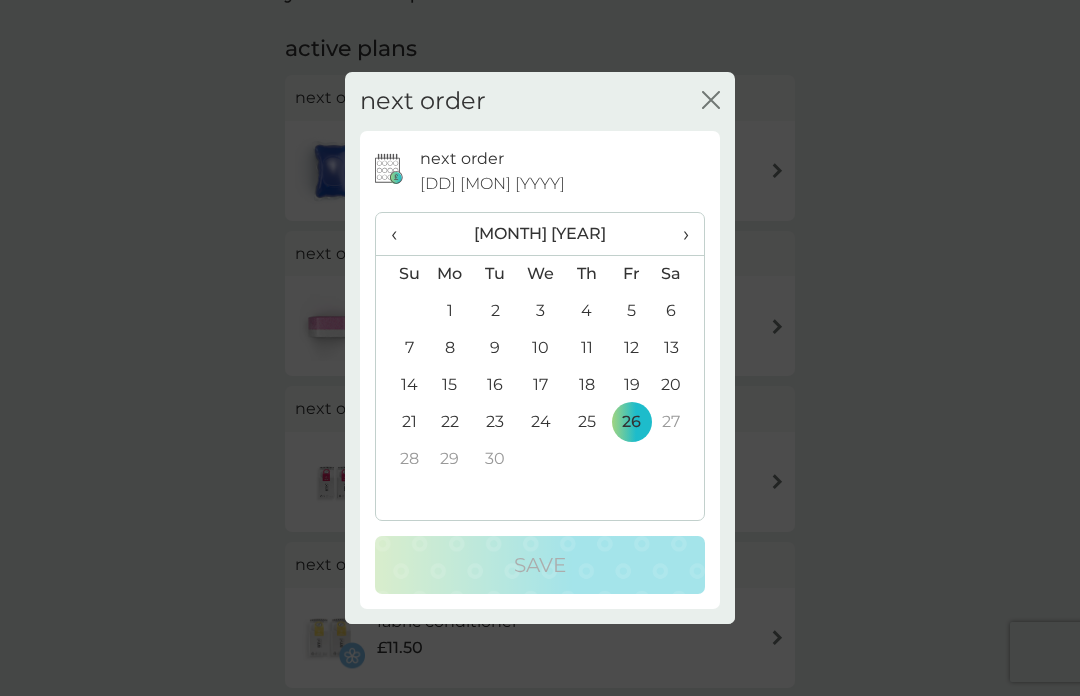 click on "›" at bounding box center [679, 234] 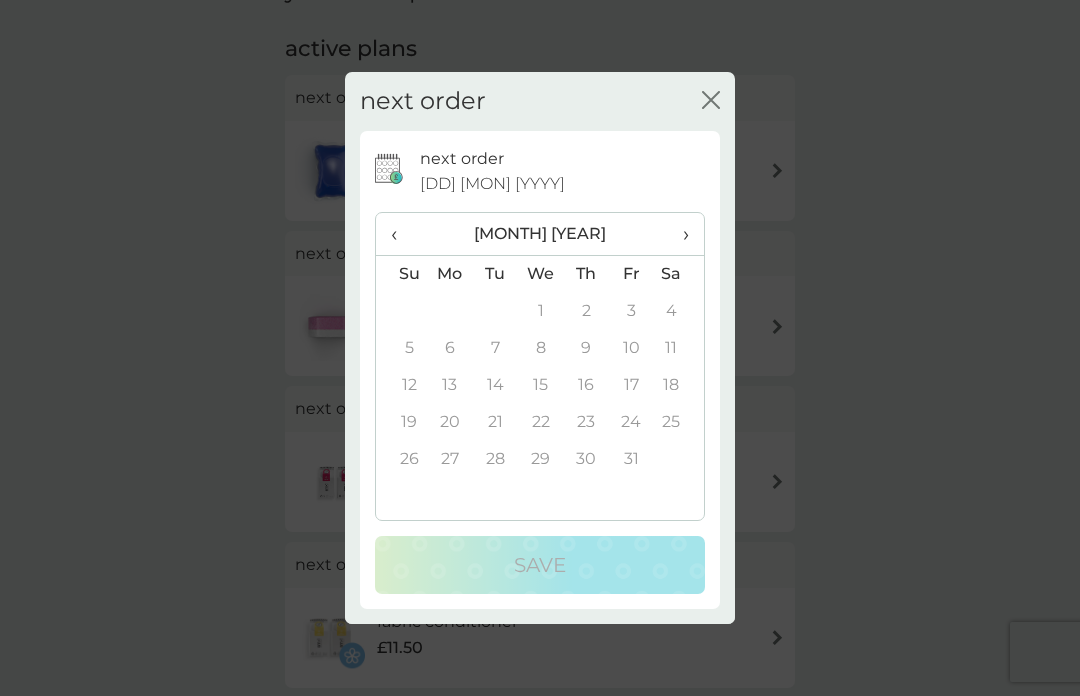 click on "‹" at bounding box center (401, 234) 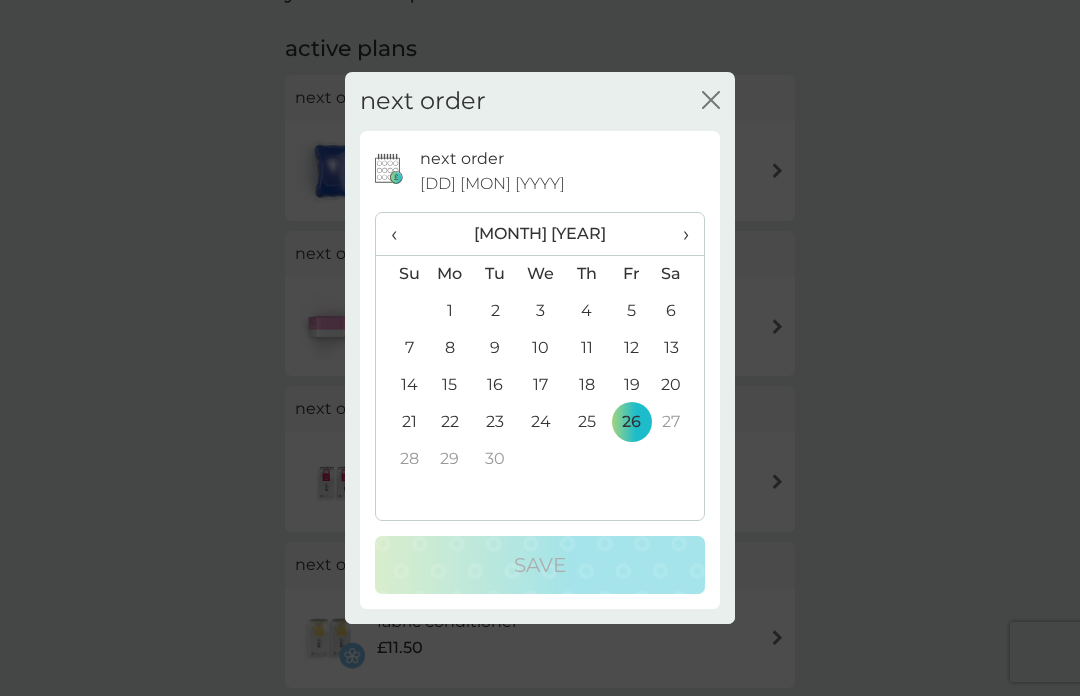click on "‹" at bounding box center [401, 234] 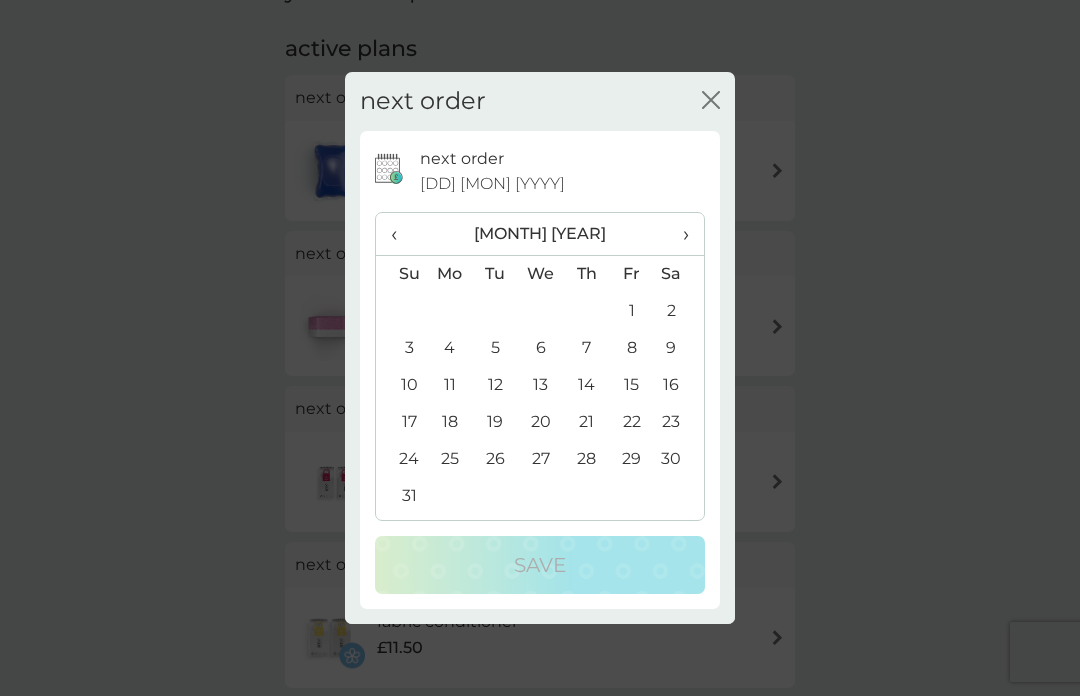 click on "‹" at bounding box center [401, 234] 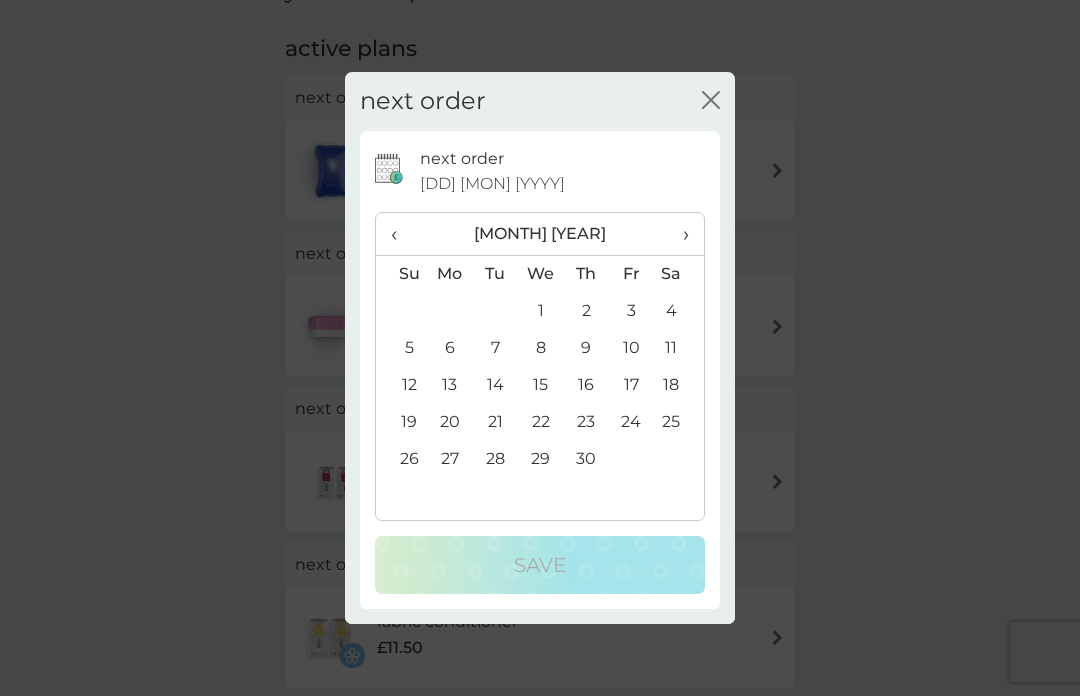 click on "‹" at bounding box center (401, 234) 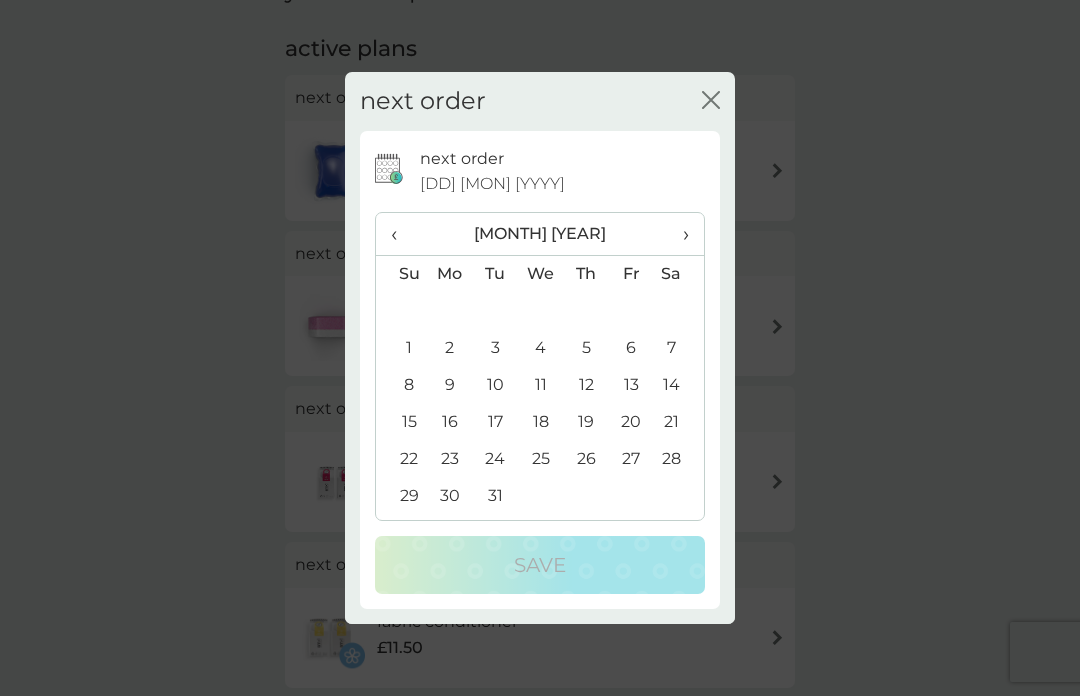 click on "‹" at bounding box center (401, 234) 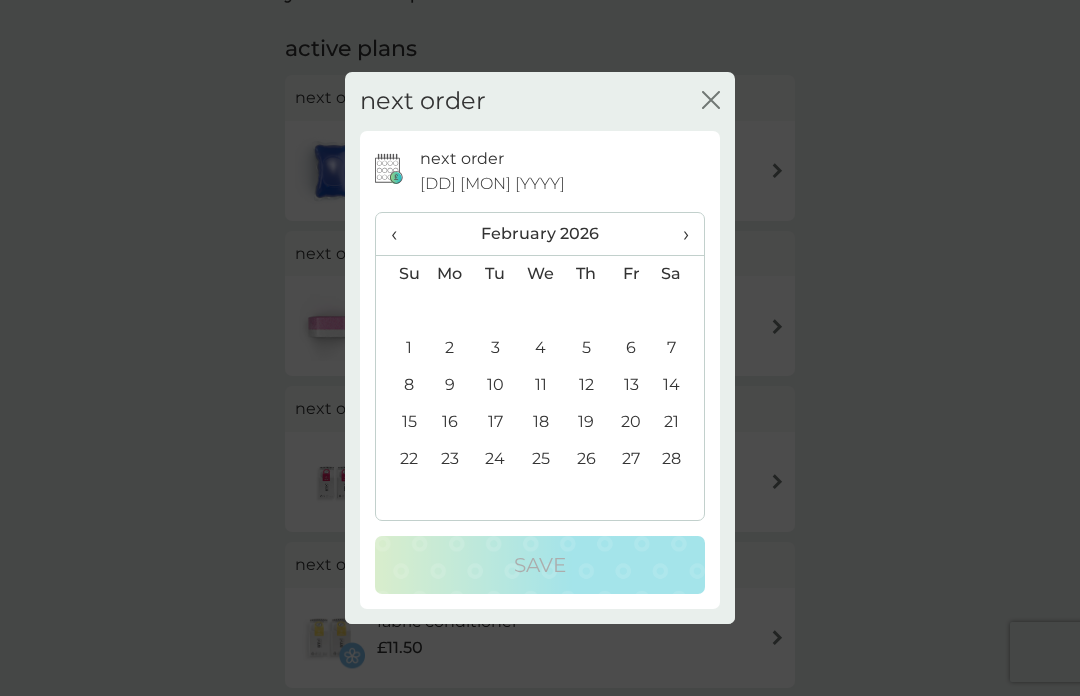 click on "‹" at bounding box center [401, 234] 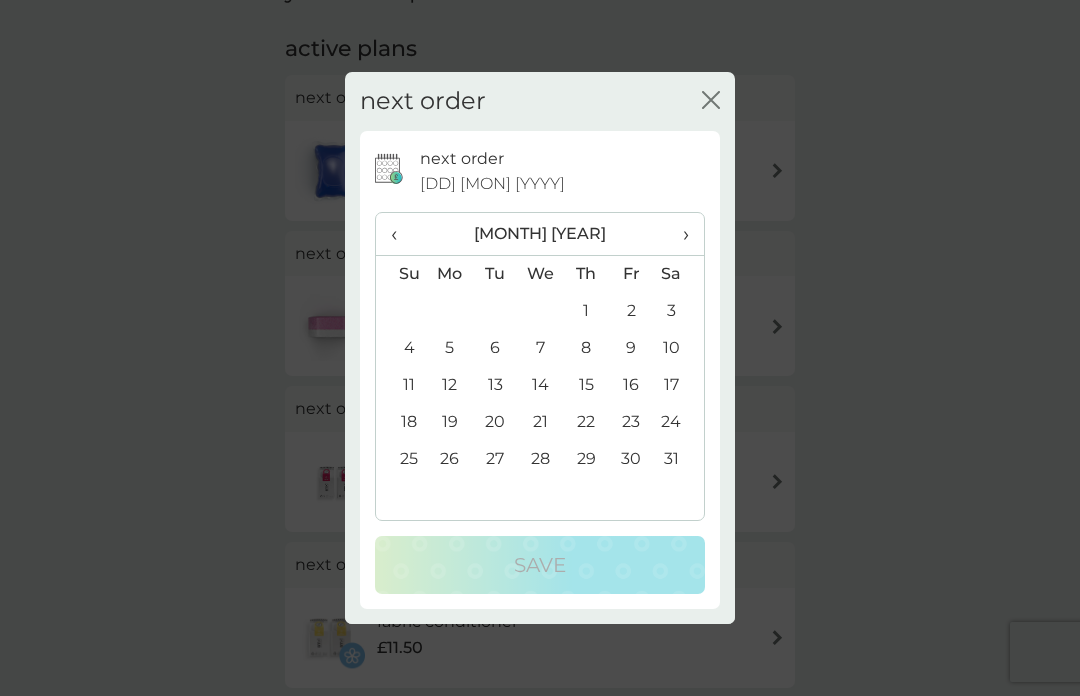 click on "‹" at bounding box center [401, 234] 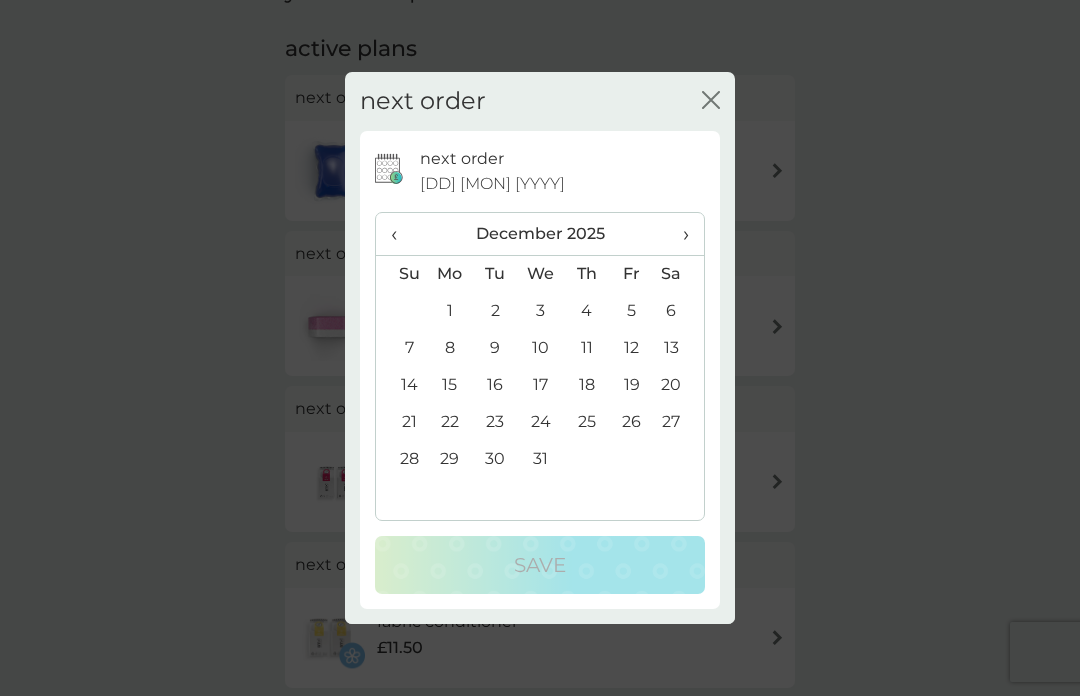 click on "‹" at bounding box center [401, 234] 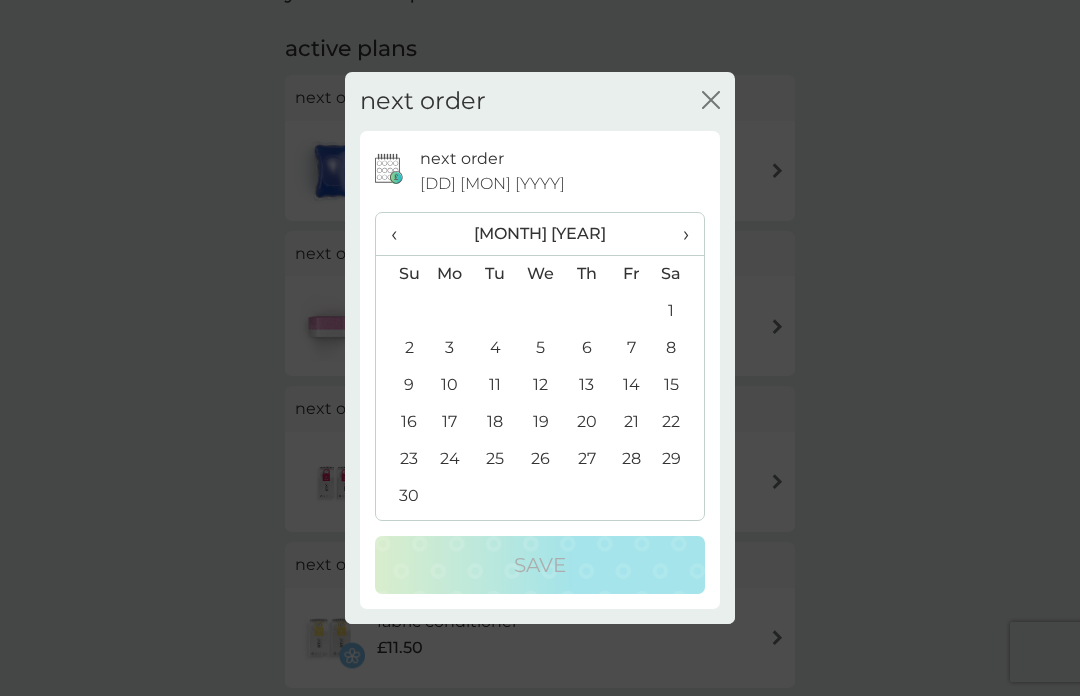 click on "‹" at bounding box center (401, 234) 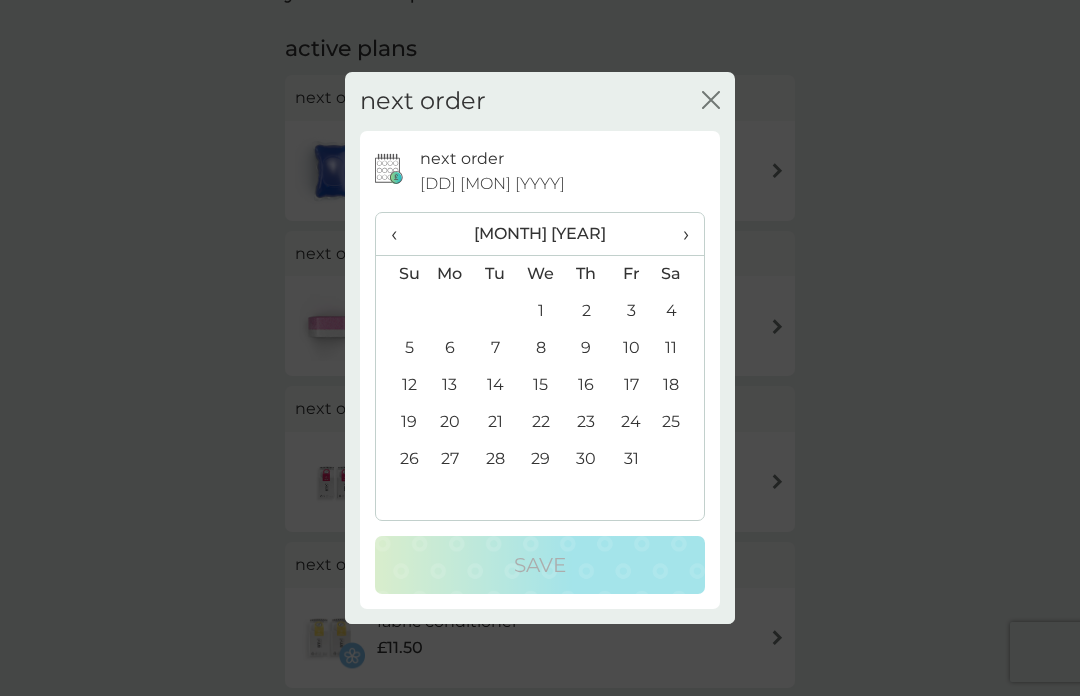 click on "‹" at bounding box center (401, 234) 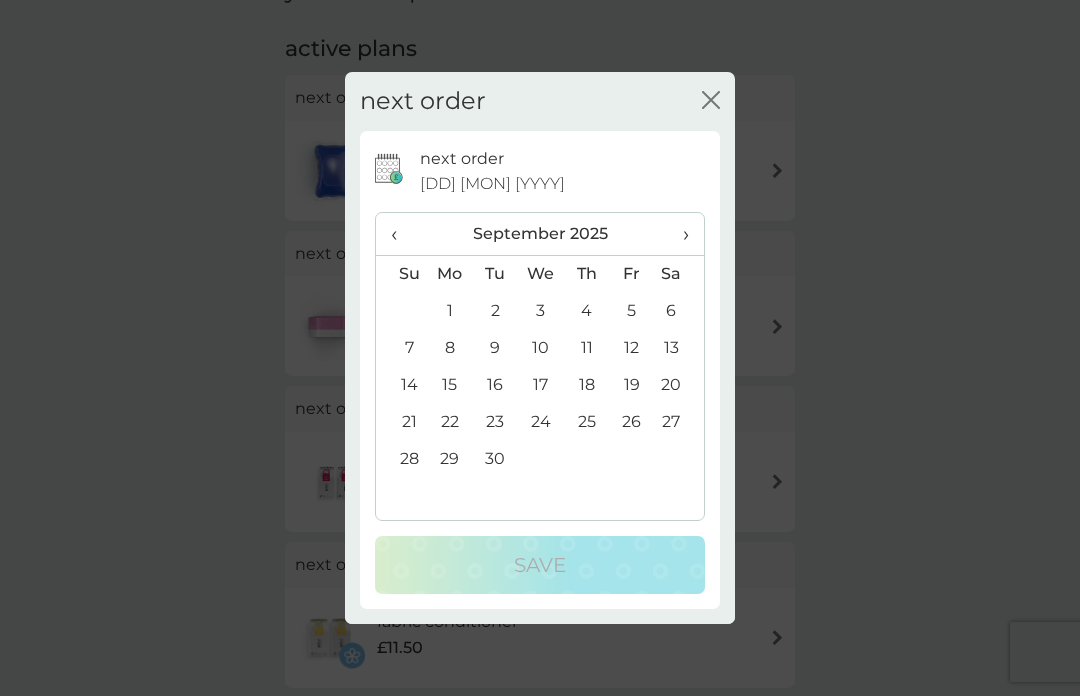 click on "29" at bounding box center (450, 459) 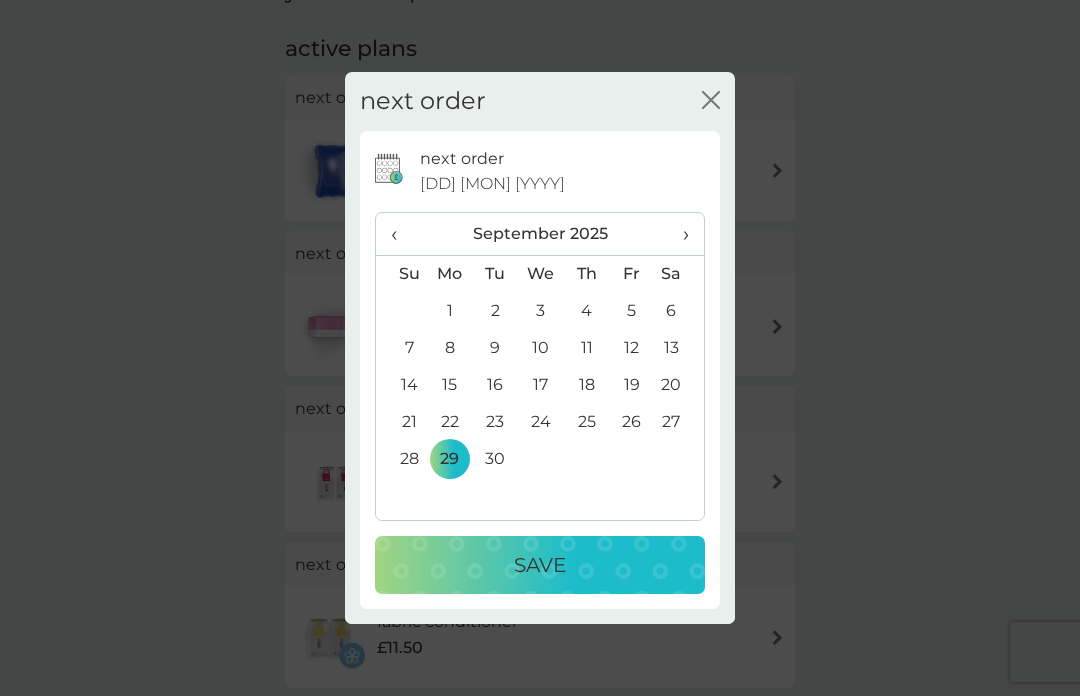 click on "Save" at bounding box center (540, 565) 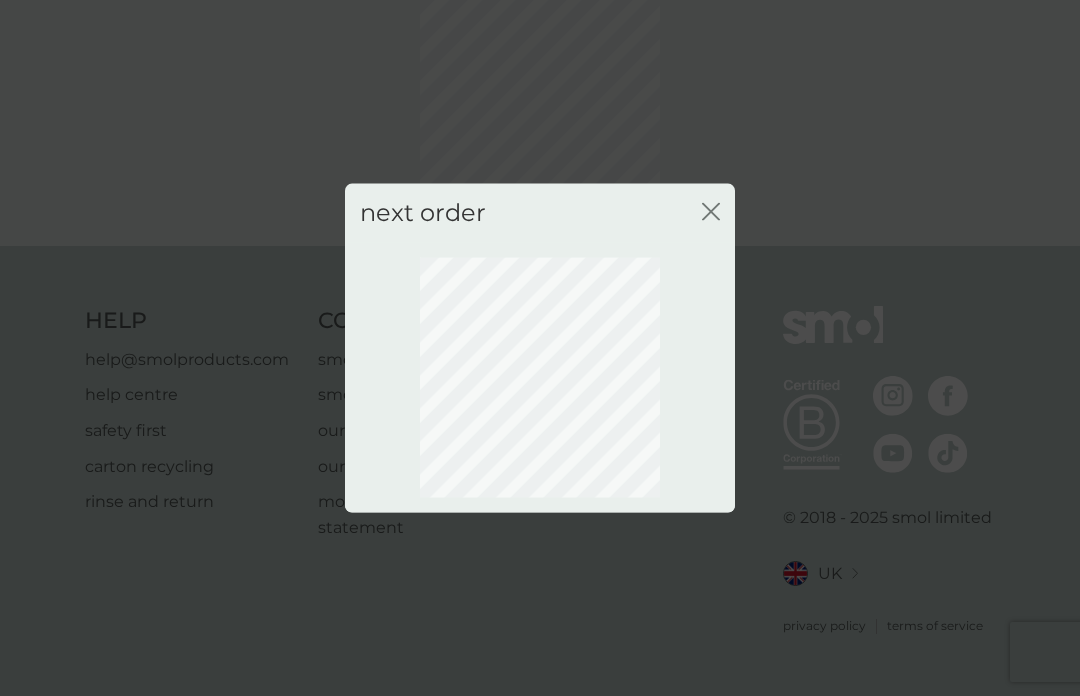 scroll, scrollTop: 72, scrollLeft: 0, axis: vertical 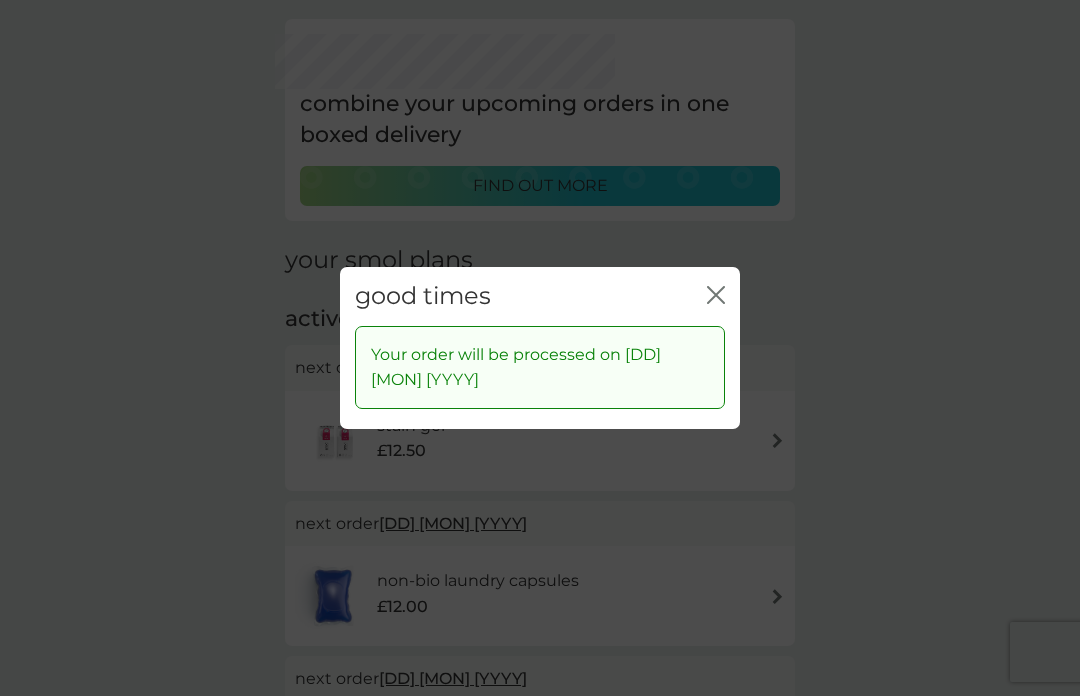 click on "close" 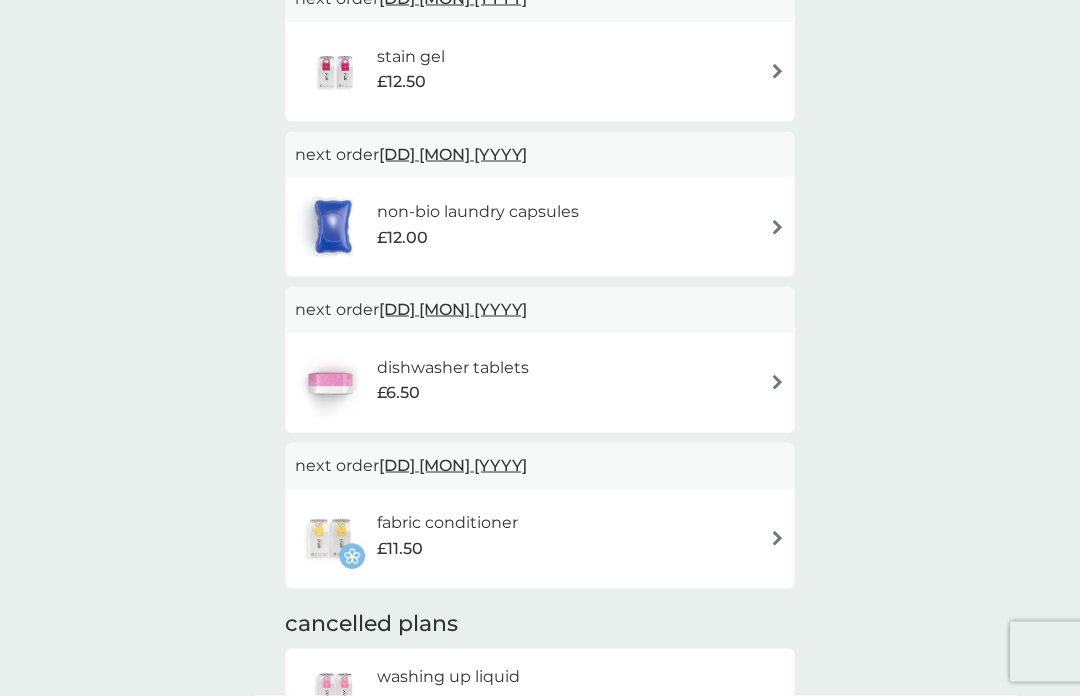 scroll, scrollTop: 443, scrollLeft: 0, axis: vertical 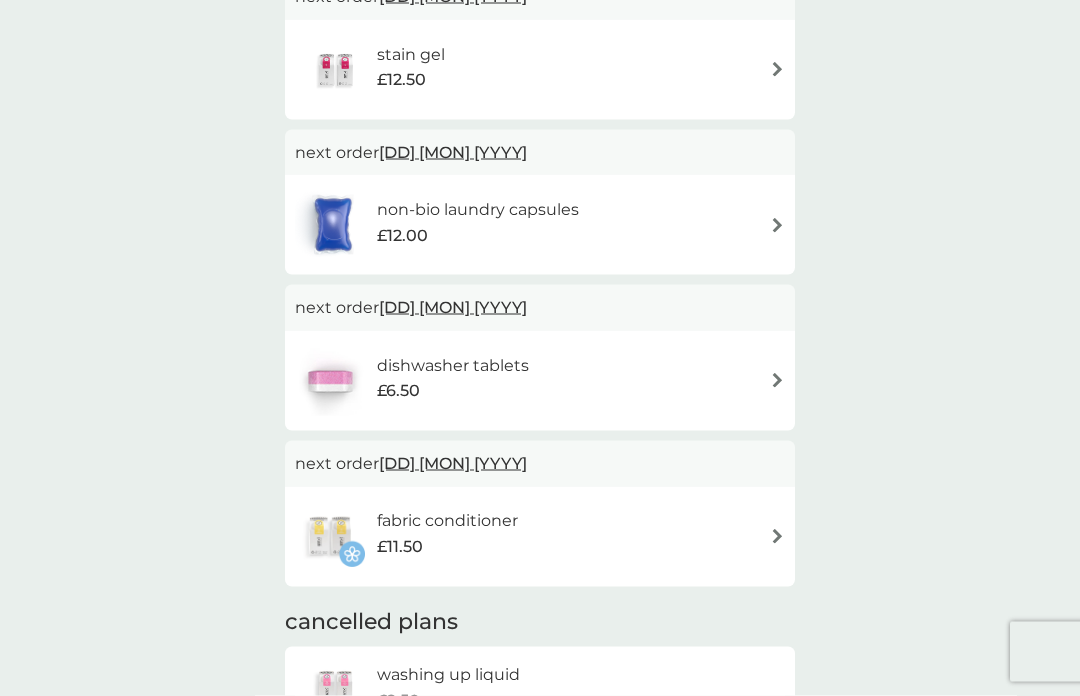 click on "[DATE]" at bounding box center [453, 463] 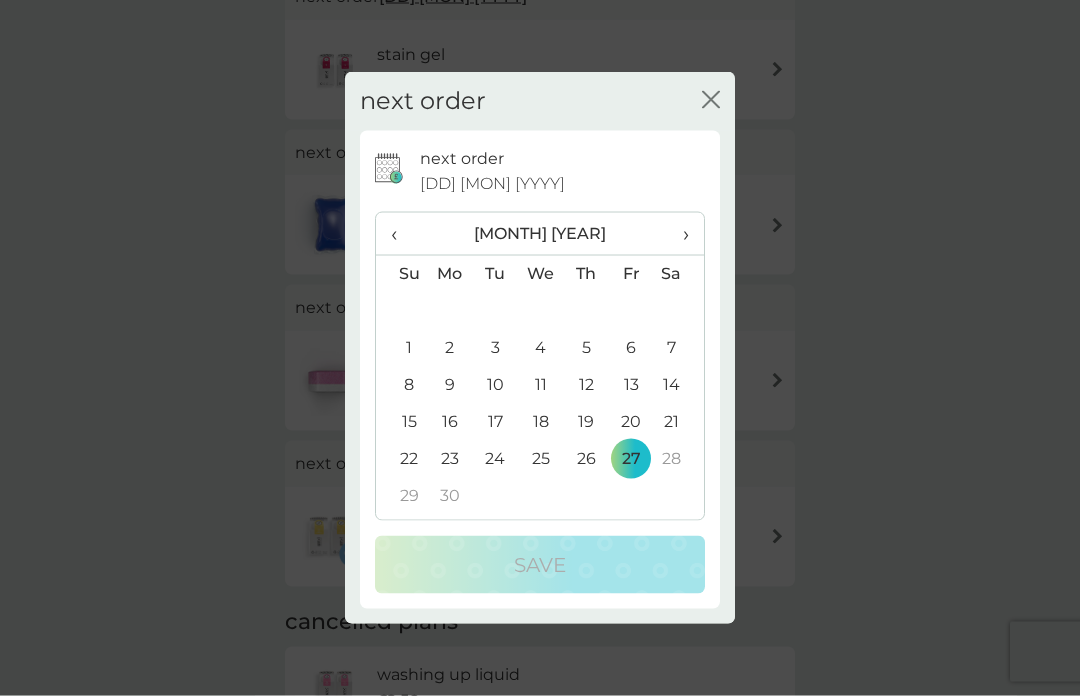 scroll, scrollTop: 444, scrollLeft: 0, axis: vertical 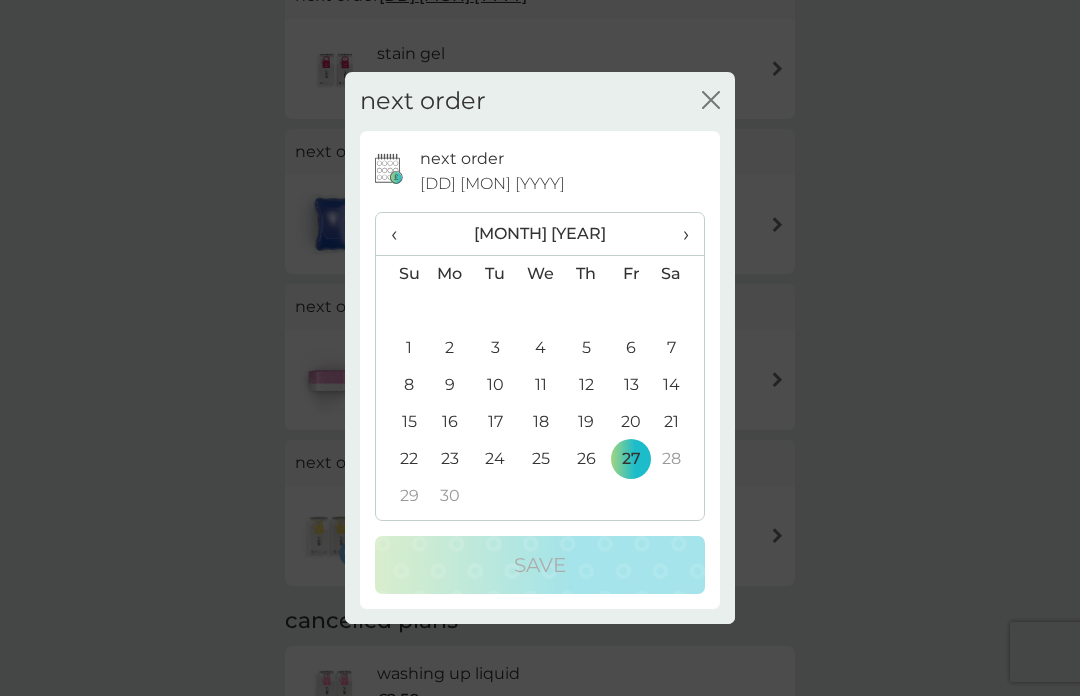 click on "‹" at bounding box center (401, 234) 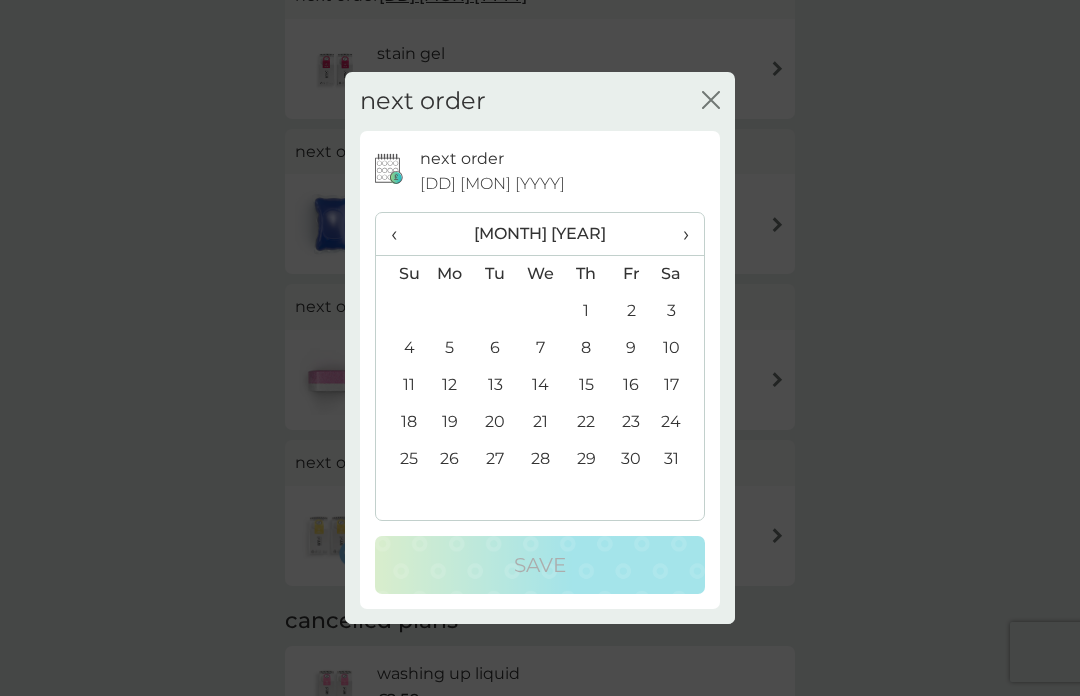click on "‹" at bounding box center (401, 234) 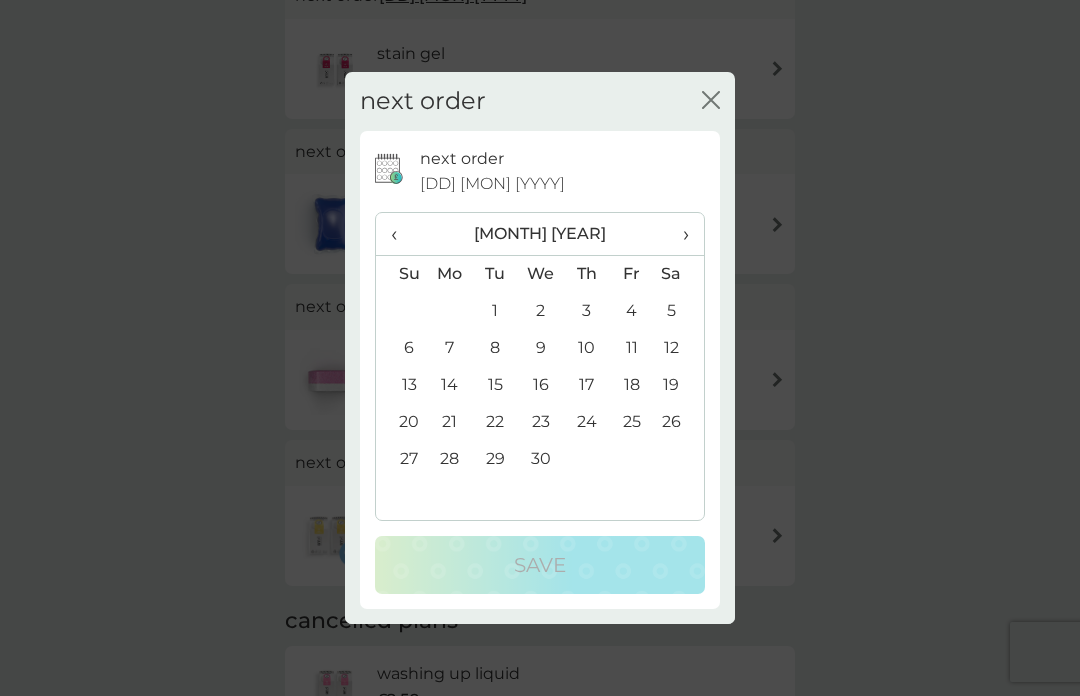 click on "‹" at bounding box center [401, 234] 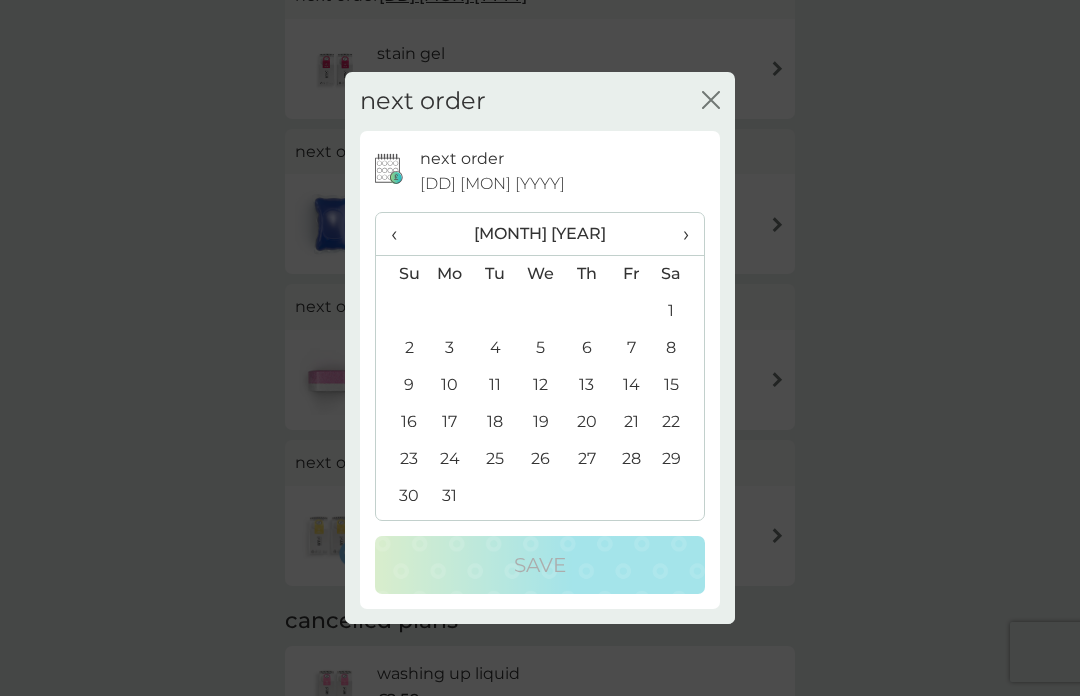 click on "‹" at bounding box center [401, 234] 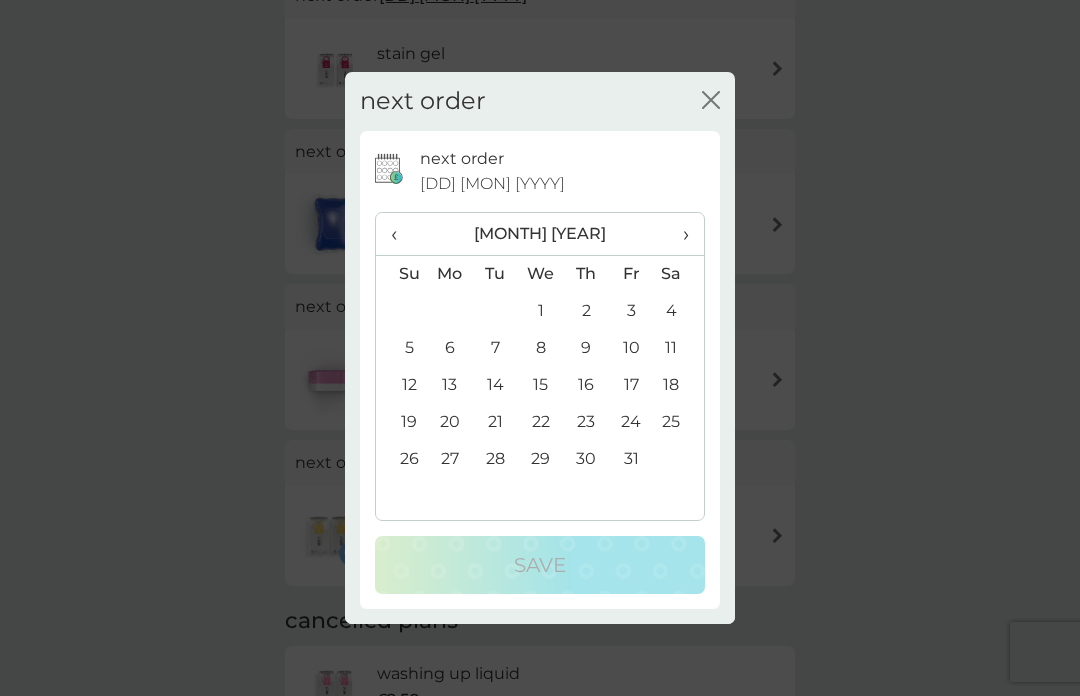 click on "‹" at bounding box center [401, 234] 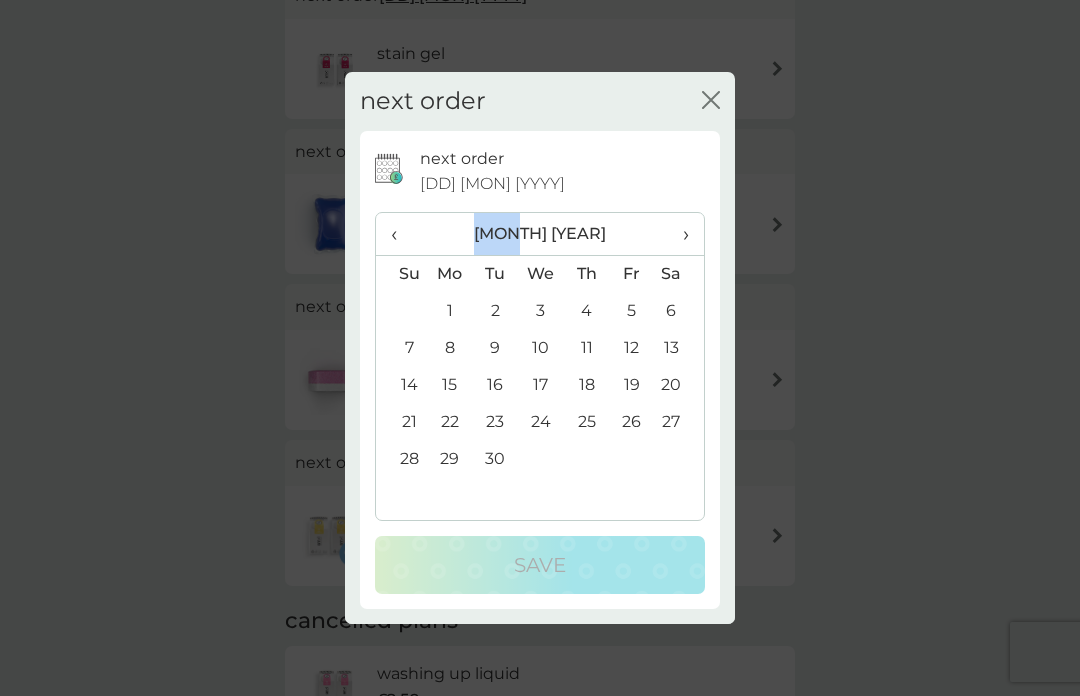 click on "‹" at bounding box center (401, 234) 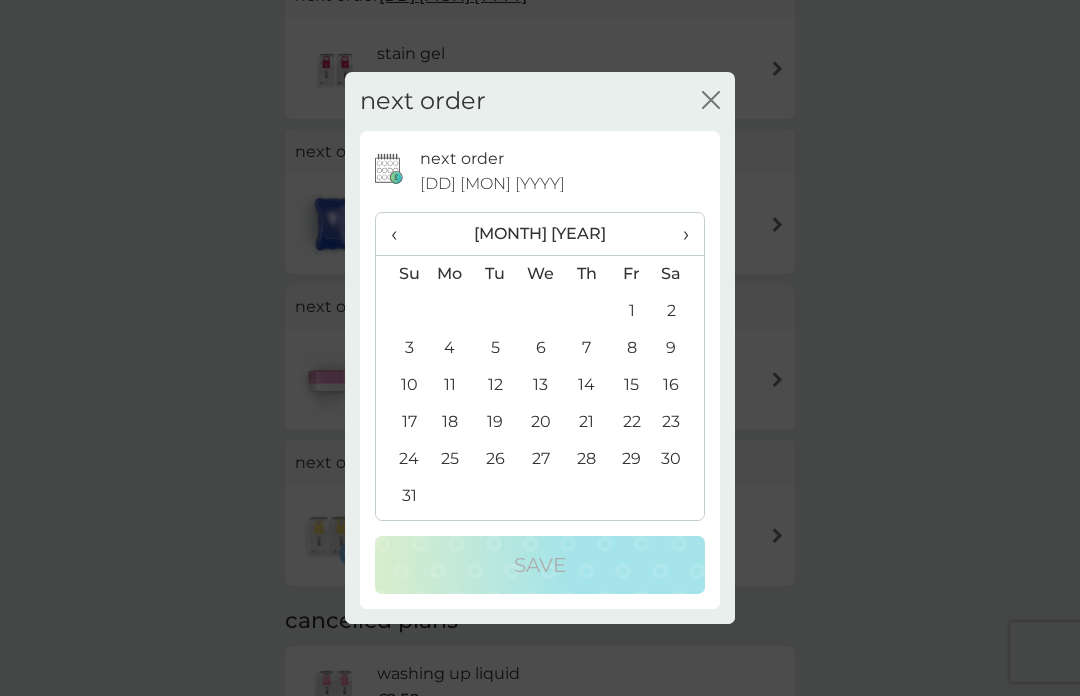click on "‹" at bounding box center (401, 234) 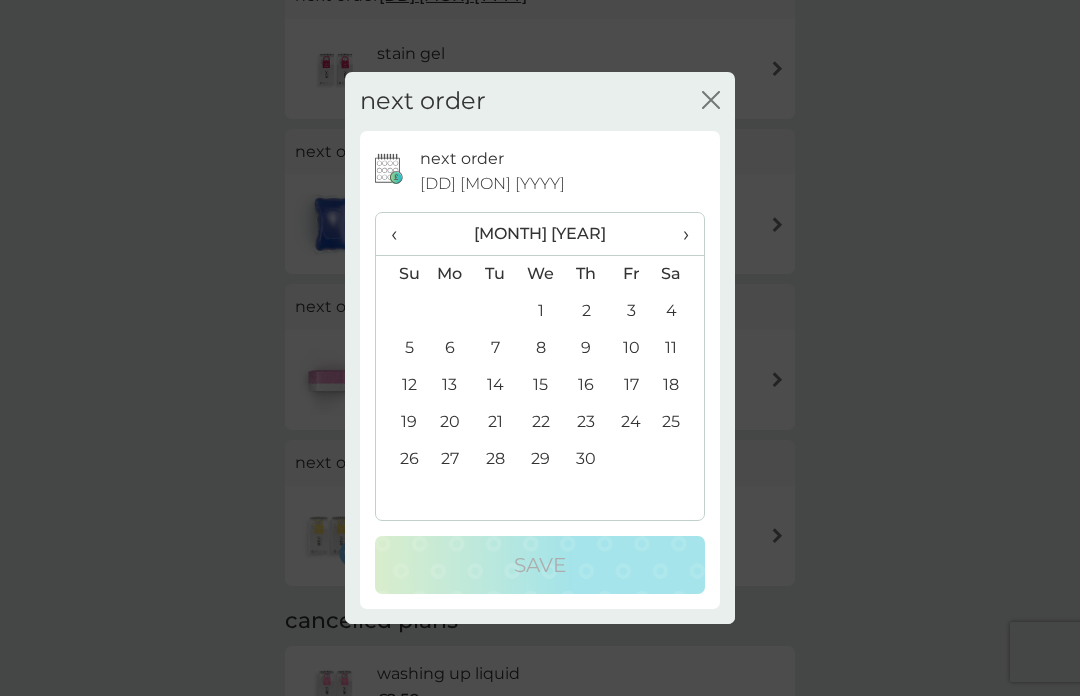 click on "‹" at bounding box center (401, 234) 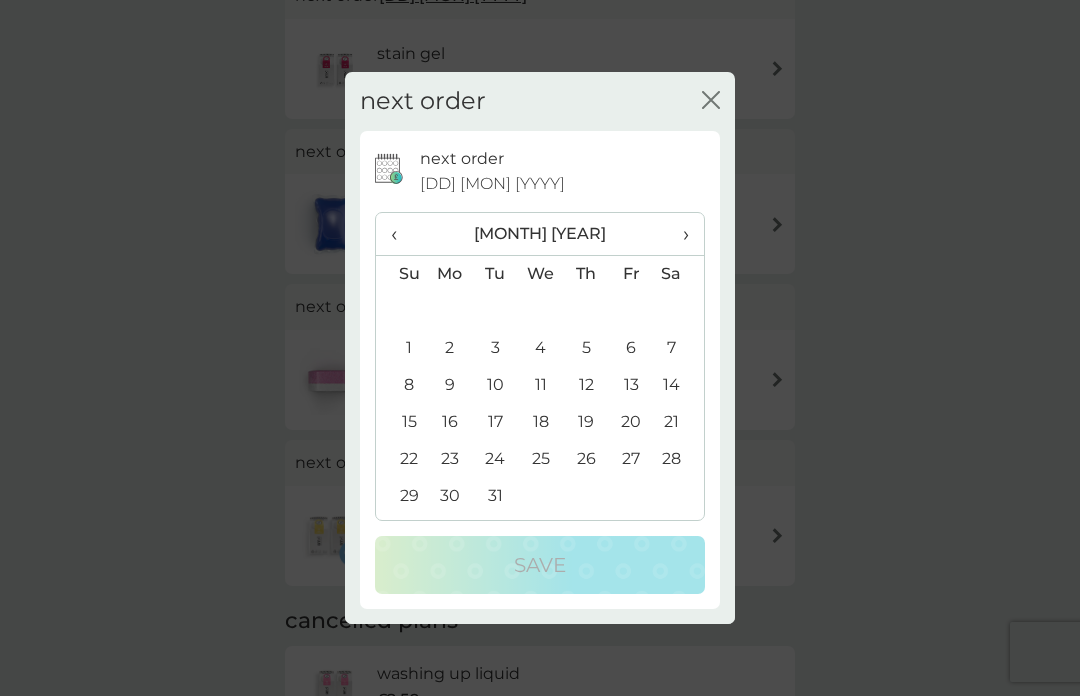 click on "‹" at bounding box center [401, 234] 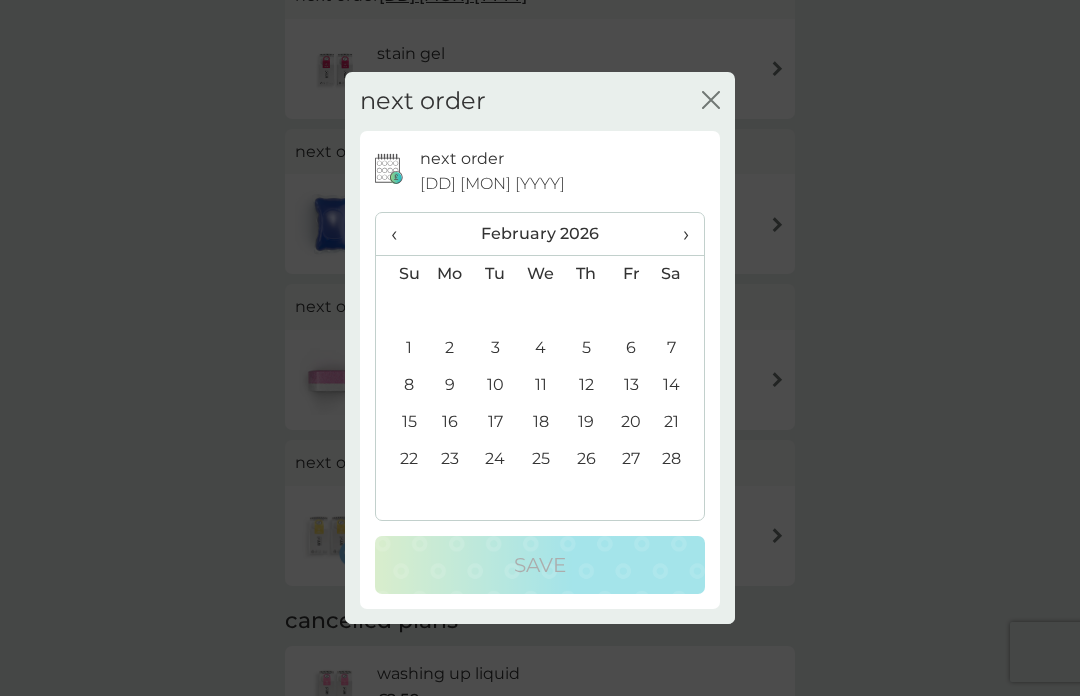 click on "‹" at bounding box center (401, 234) 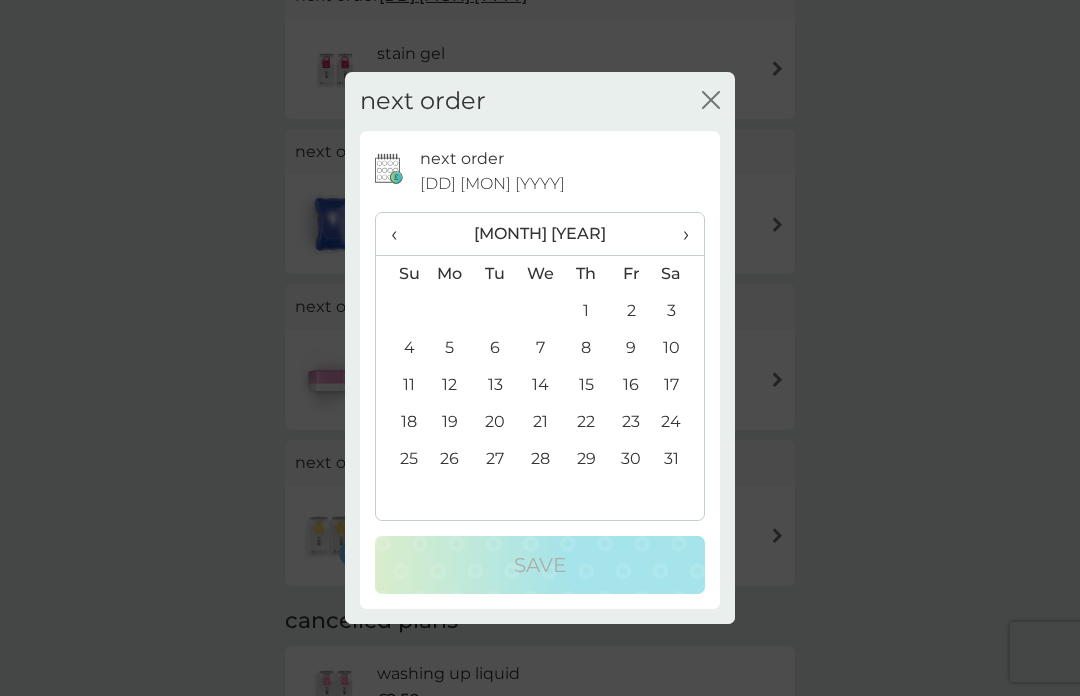 click on "‹" at bounding box center [401, 234] 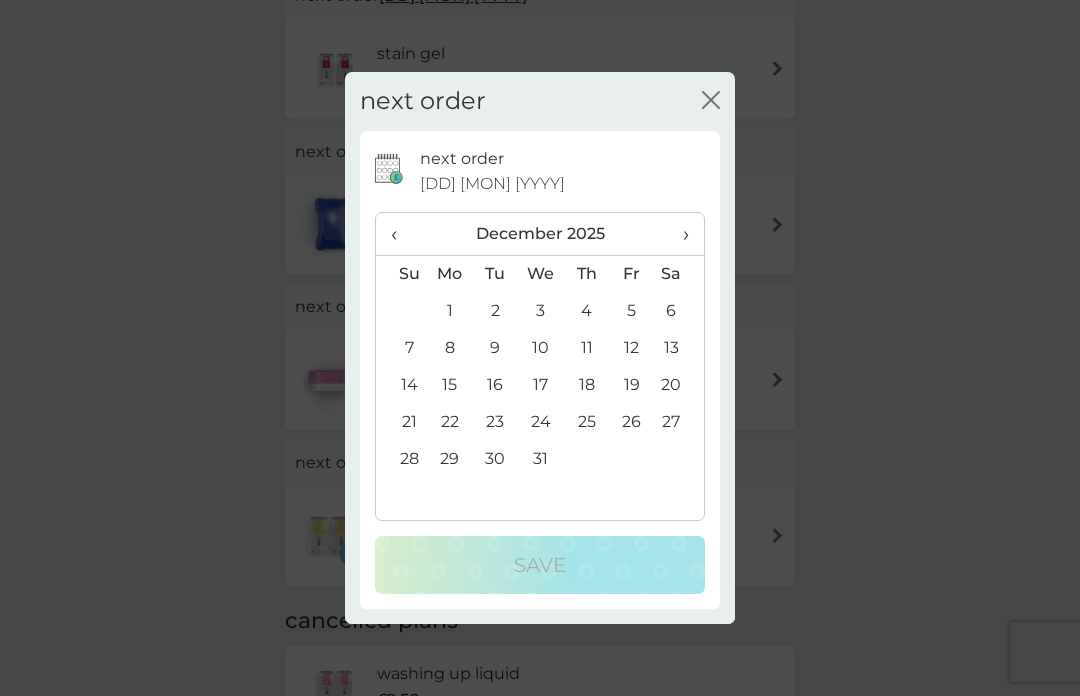 click on "‹" at bounding box center [401, 234] 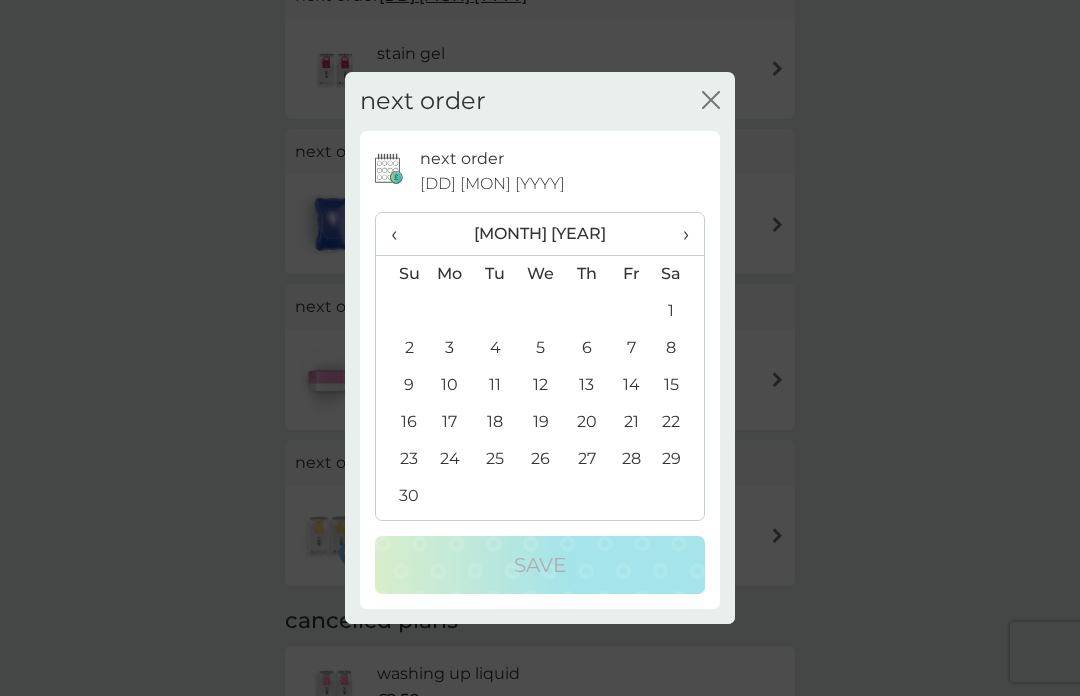 click on "‹" at bounding box center (401, 234) 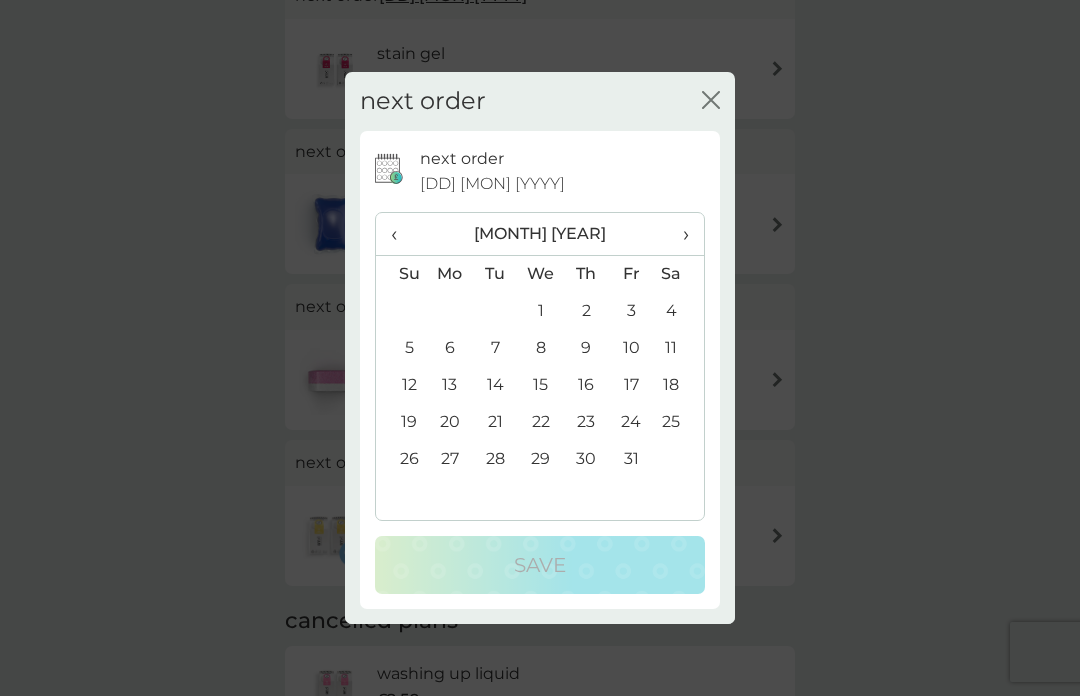 click on "‹" at bounding box center [401, 234] 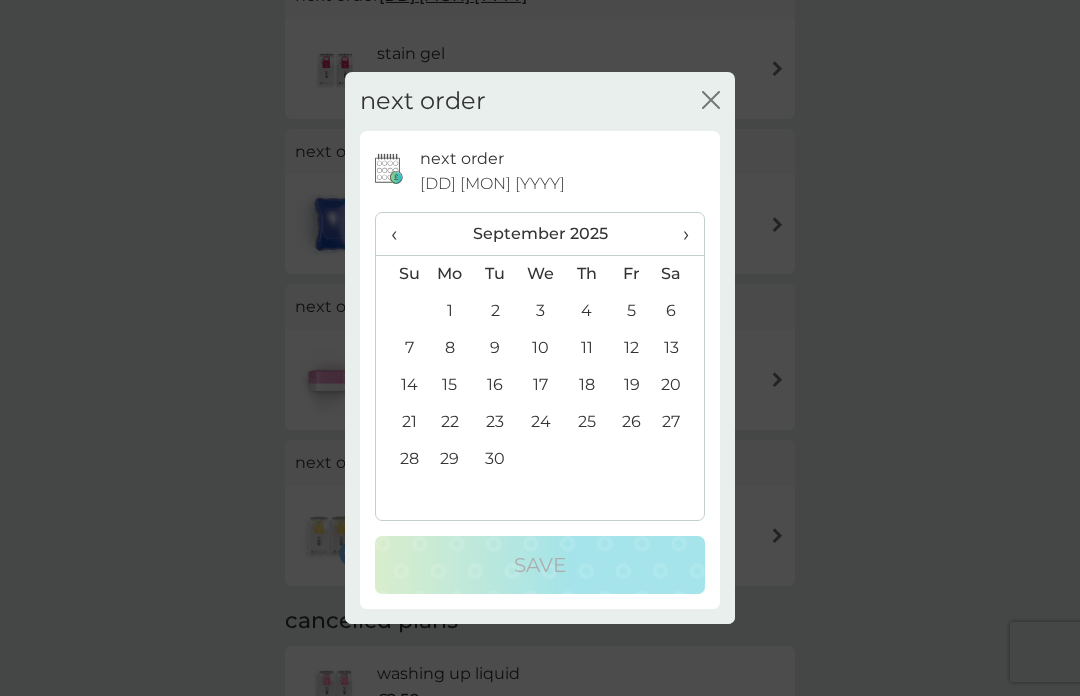 click on "29" at bounding box center [450, 459] 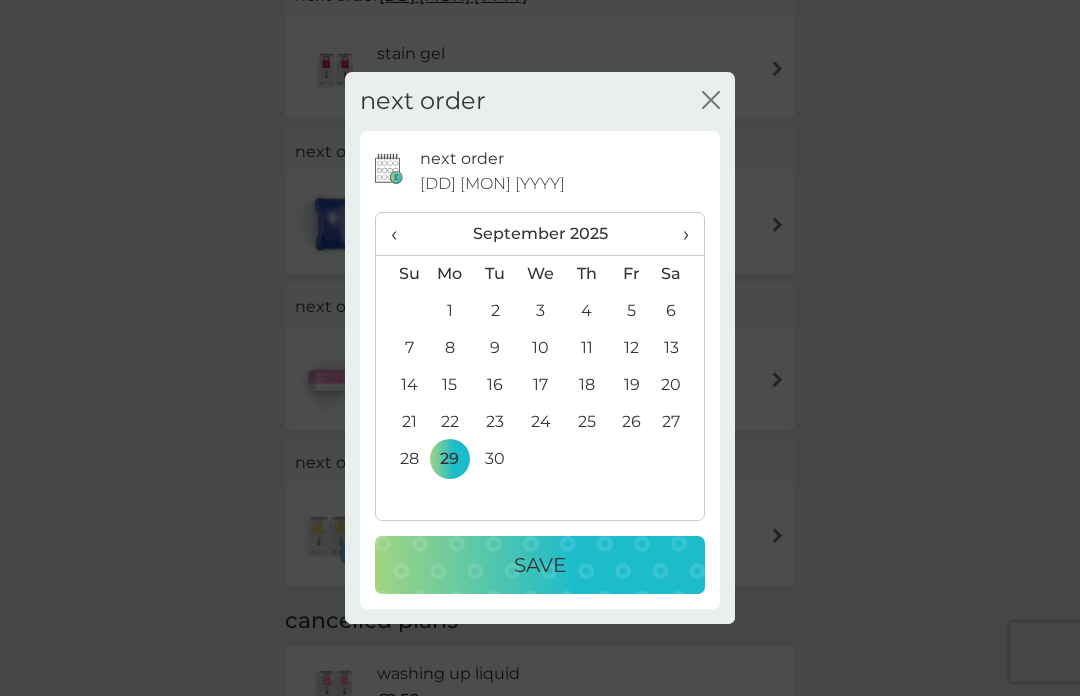 click on "Save" at bounding box center [540, 565] 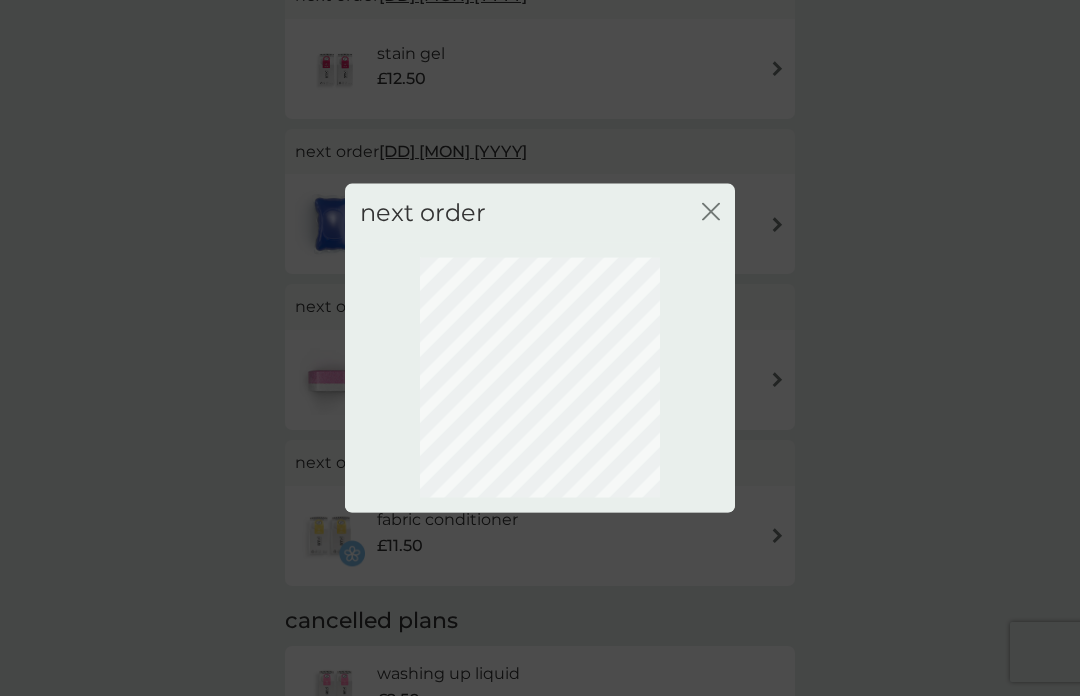 scroll, scrollTop: 72, scrollLeft: 0, axis: vertical 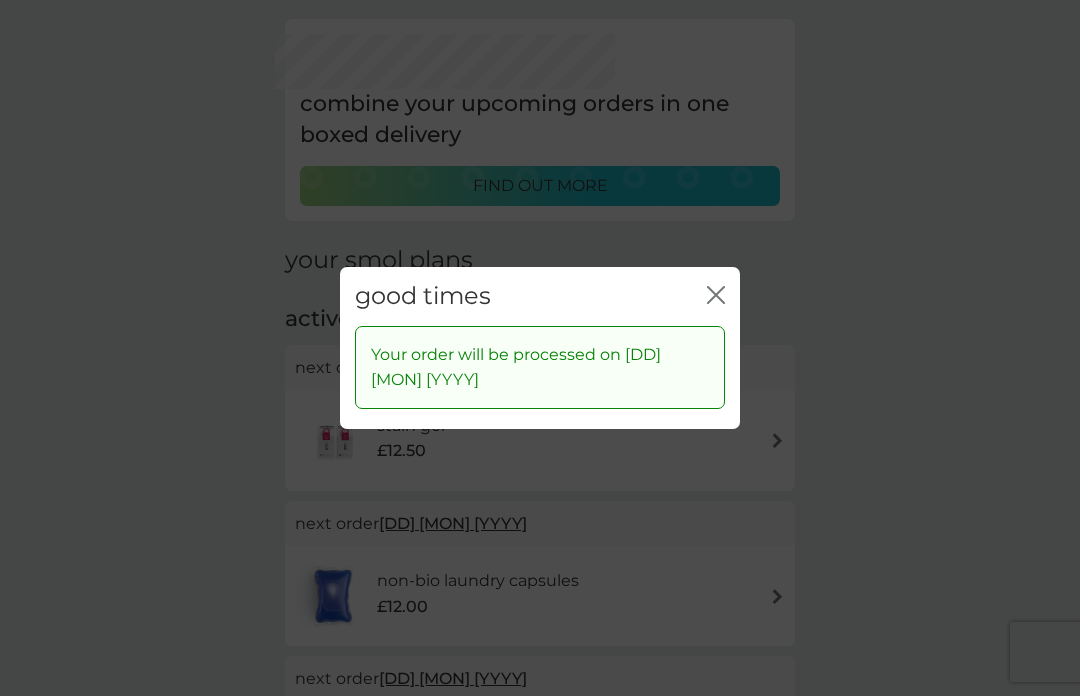 click on "good times close Your order will be processed on 29 Sep 2025" at bounding box center (540, 348) 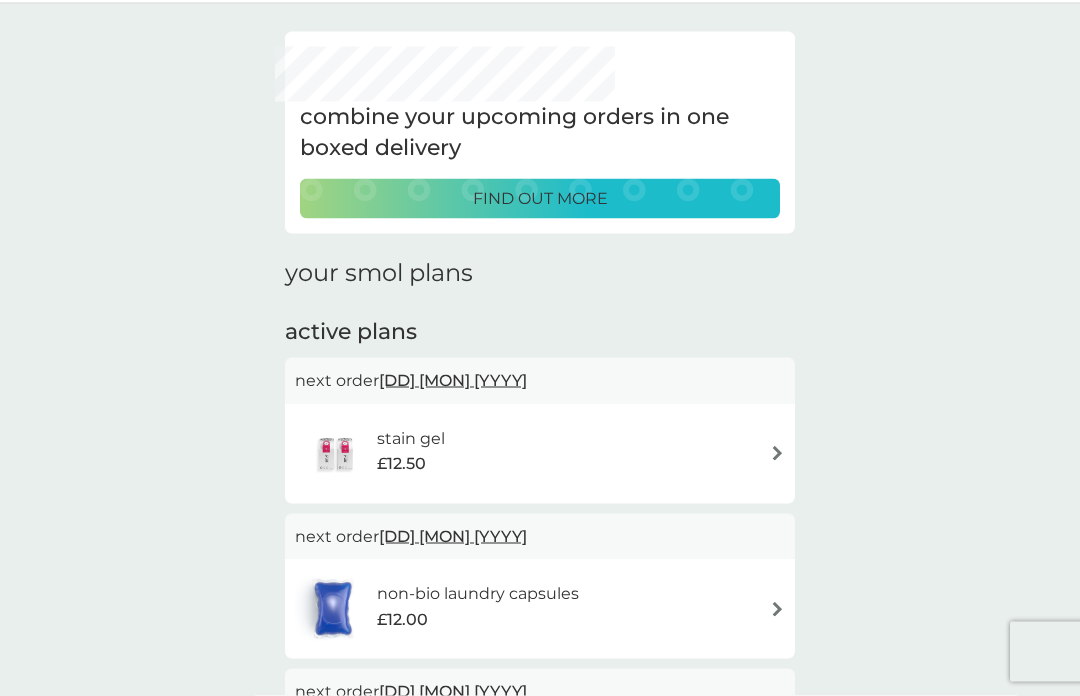 scroll, scrollTop: 0, scrollLeft: 0, axis: both 